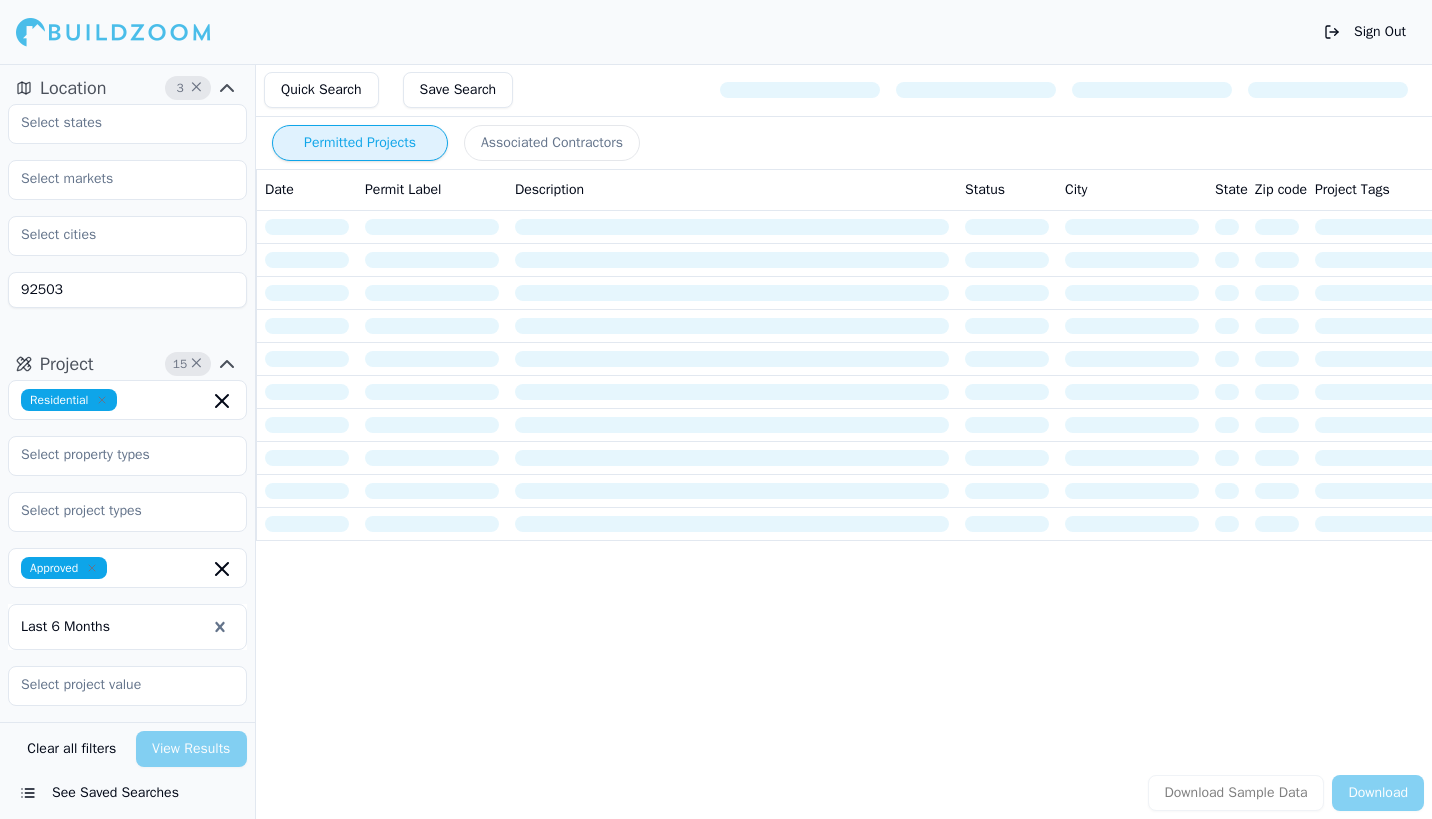 scroll, scrollTop: 0, scrollLeft: 0, axis: both 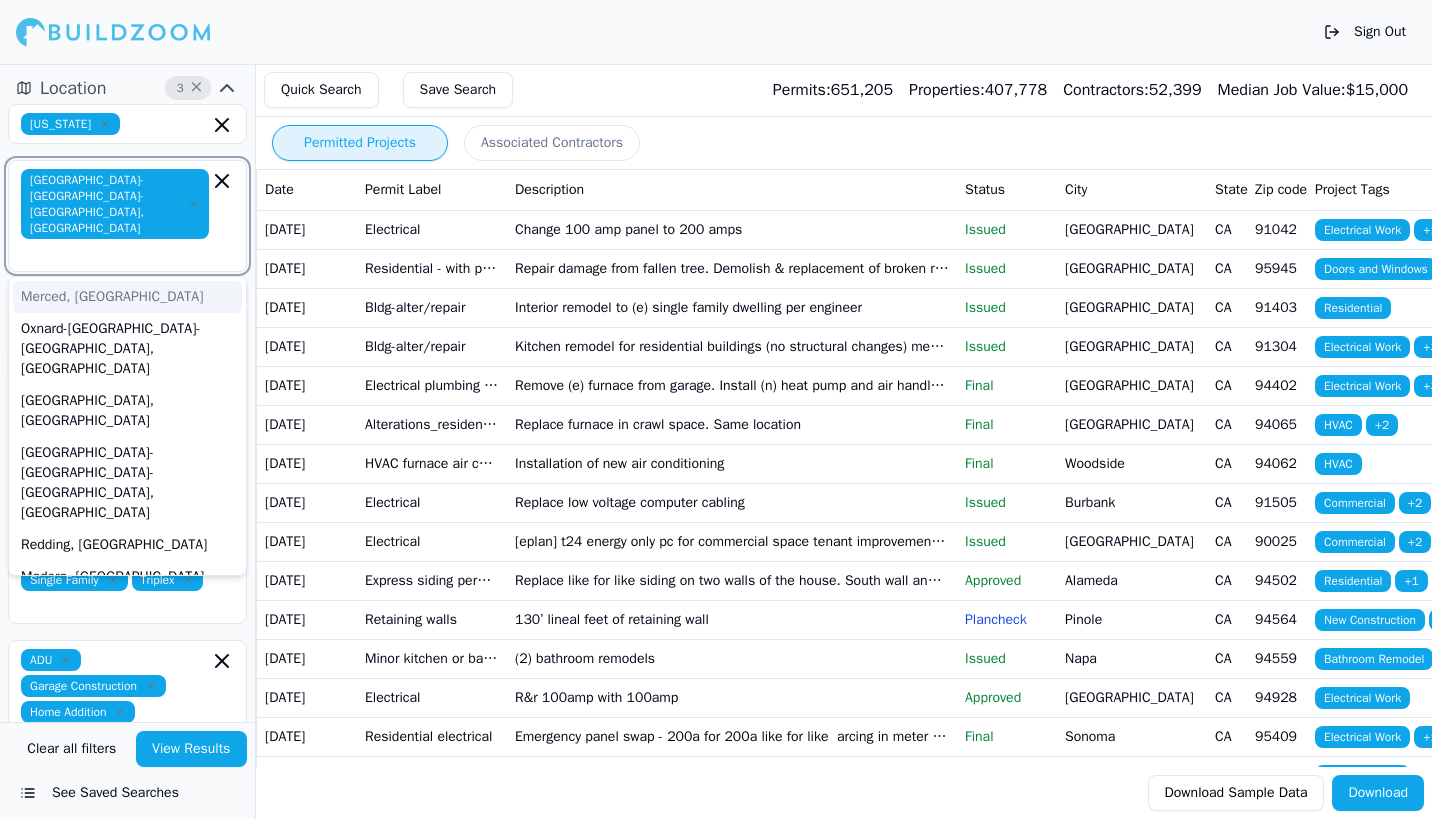 click at bounding box center [117, 253] 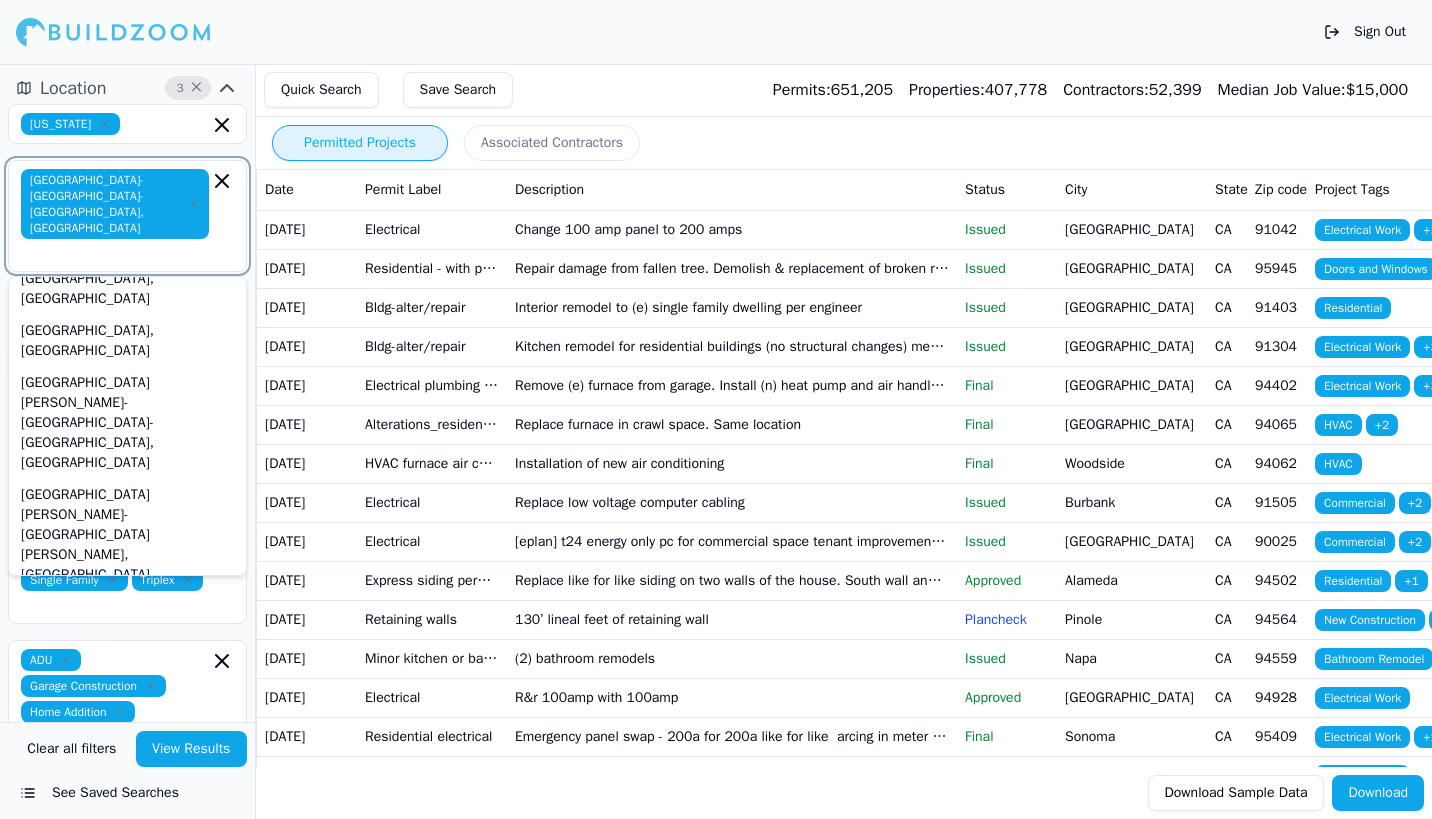 scroll, scrollTop: 866, scrollLeft: 0, axis: vertical 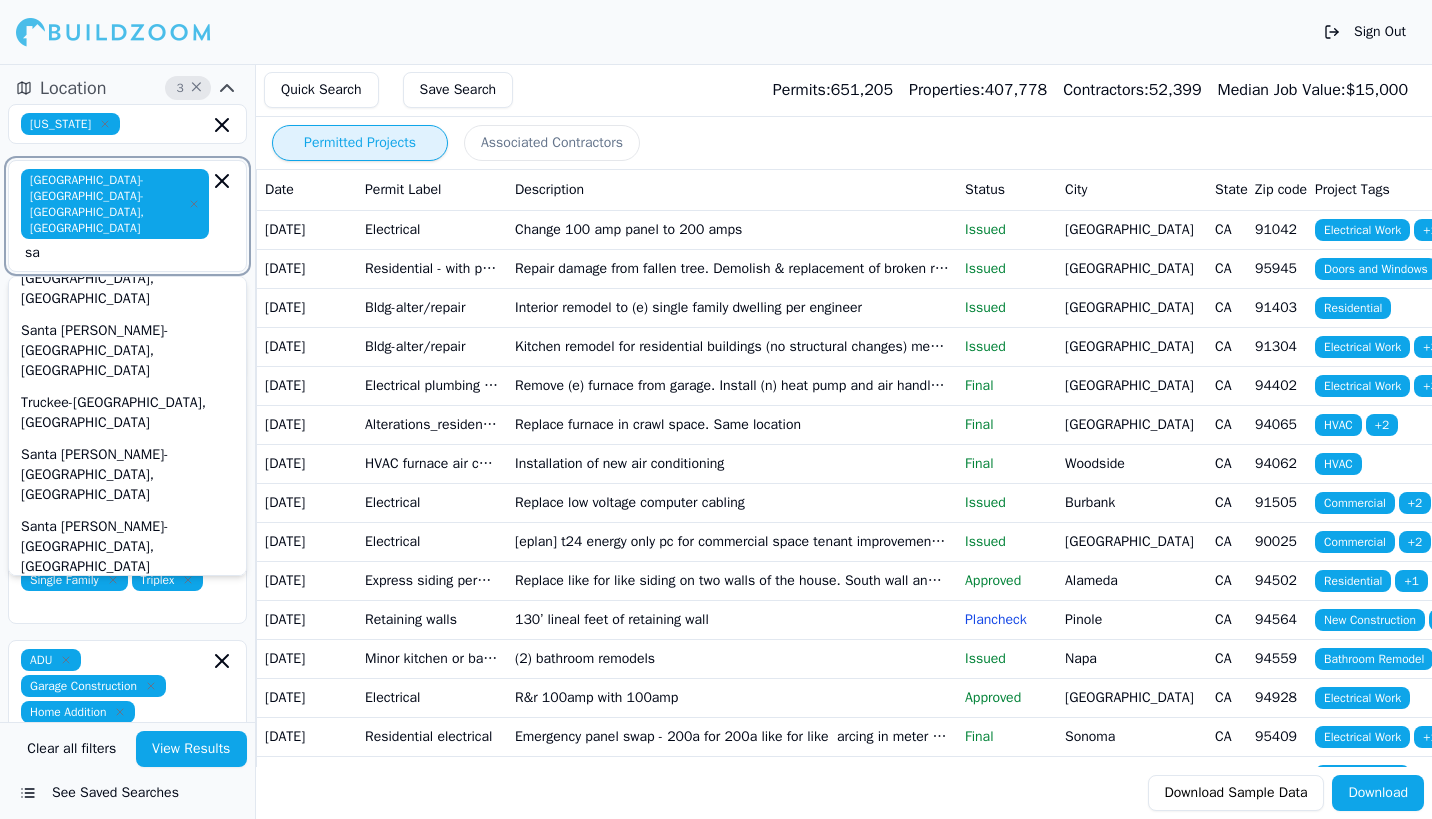 type on "s" 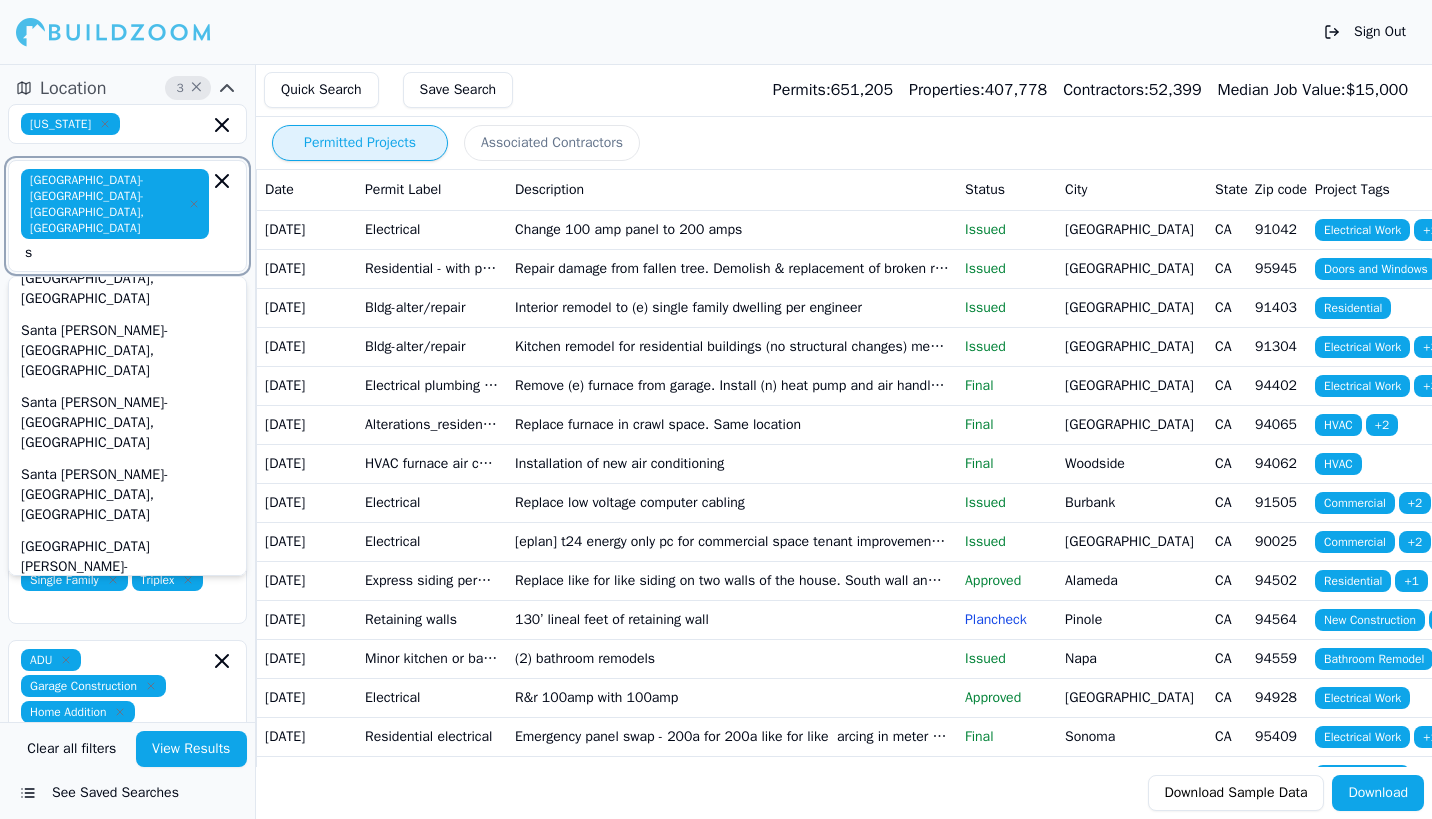 type 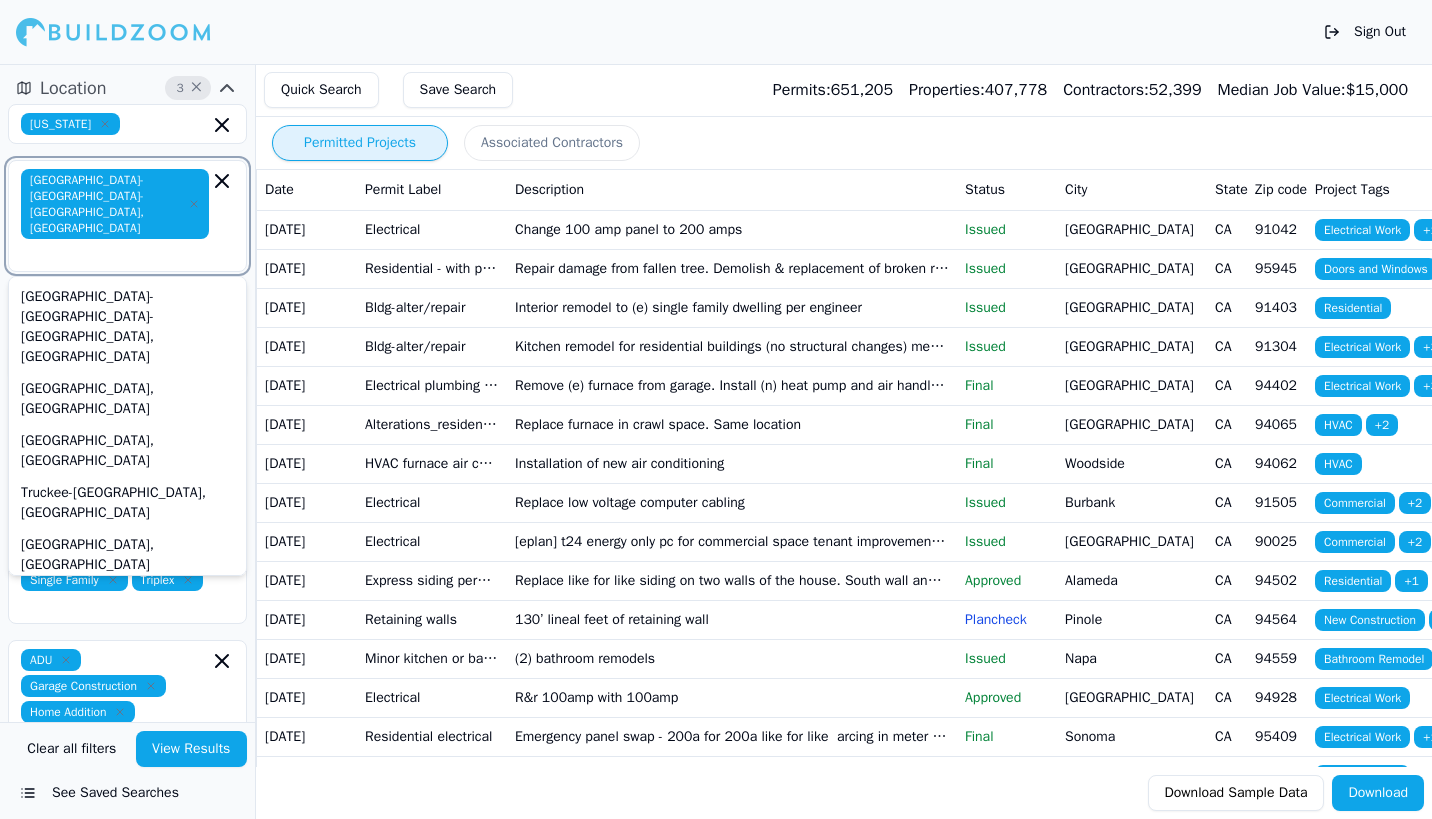 scroll, scrollTop: 866, scrollLeft: 0, axis: vertical 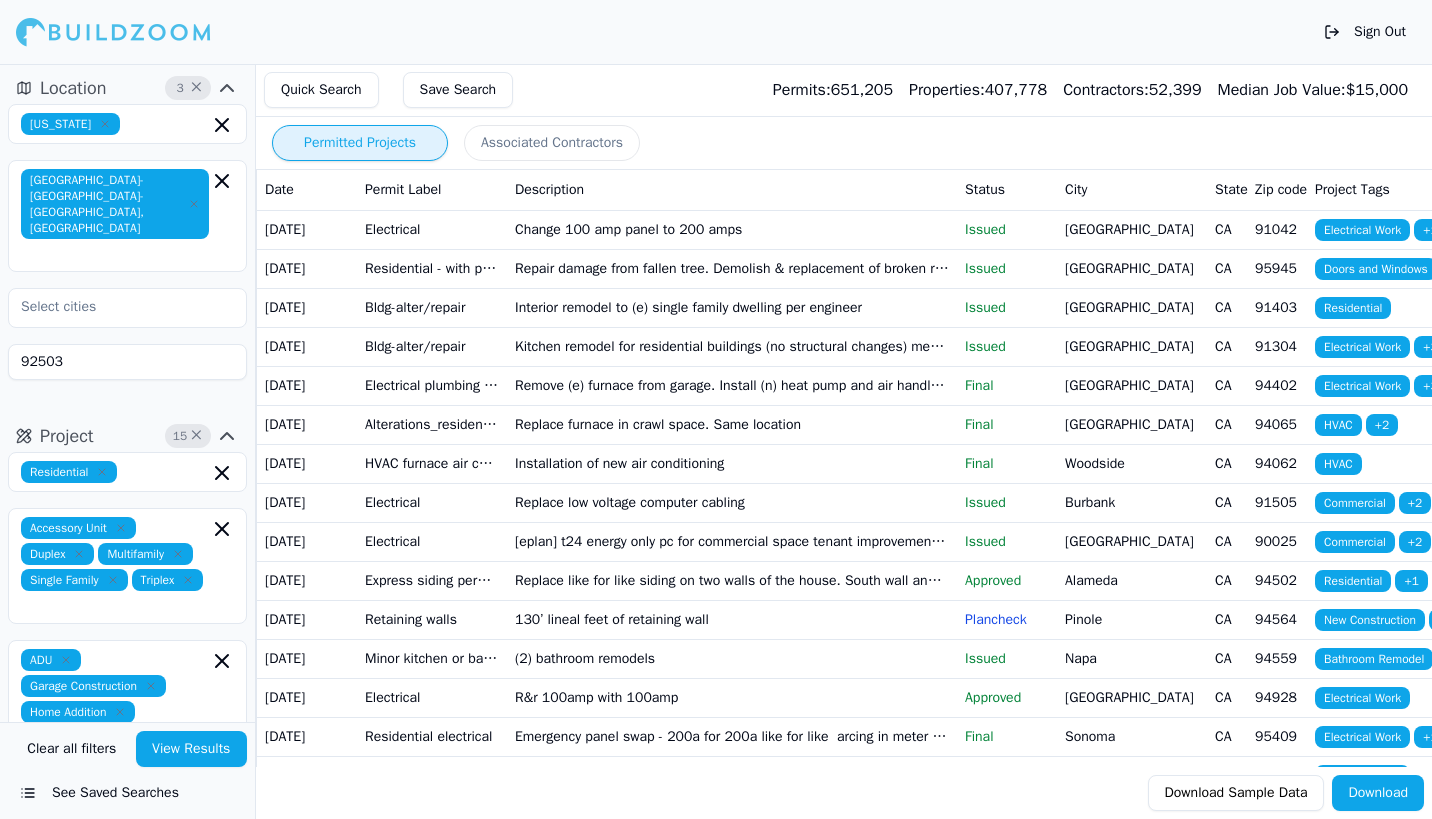 click on "Project 15 × Residential Accessory Unit Duplex Multifamily Single Family Triplex ADU Garage Construction Home Addition Kitchen Remodel Multi-Room Remodel New Construction Approved Select project recency i" at bounding box center [127, 760] 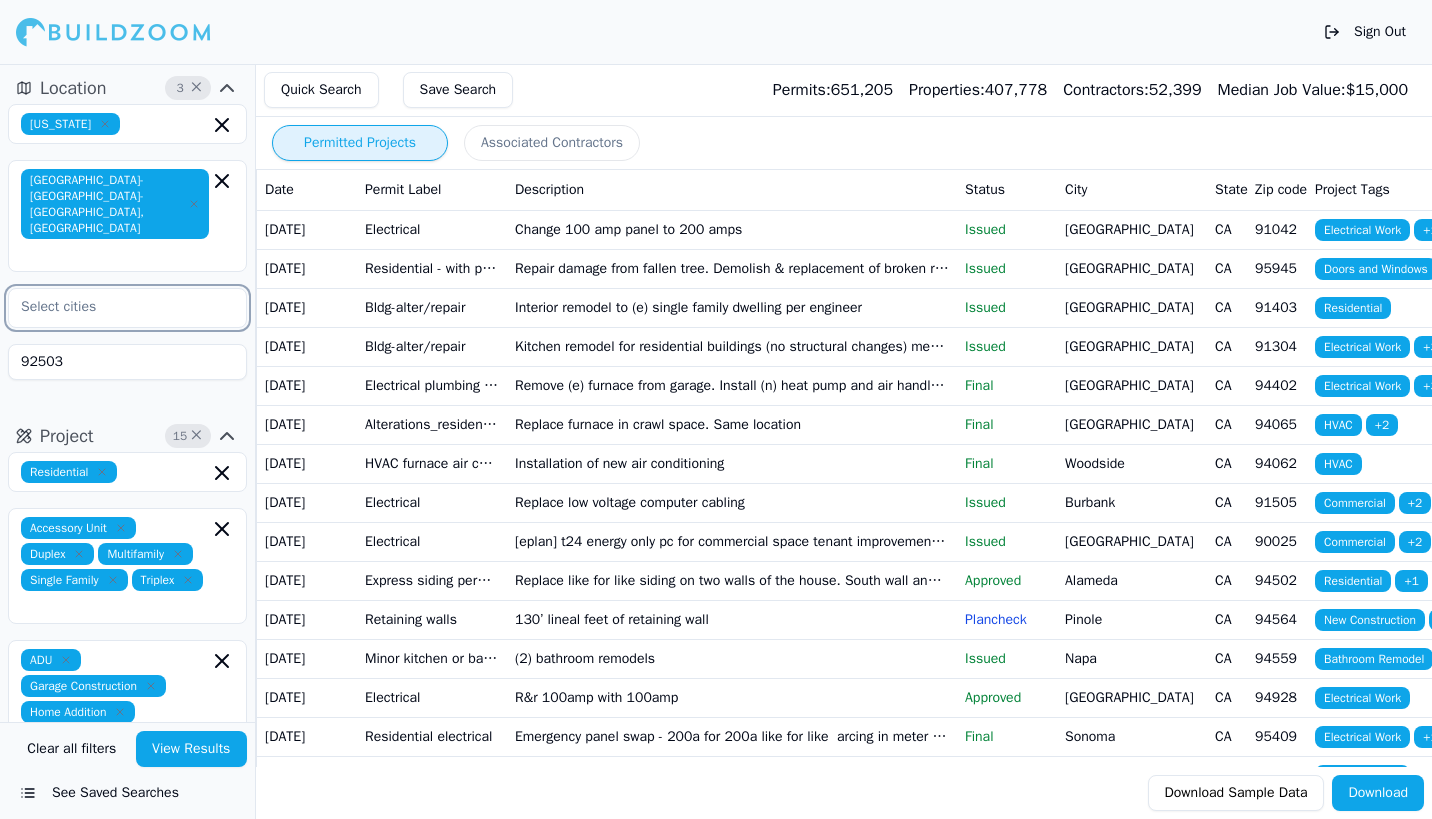 click at bounding box center (115, 307) 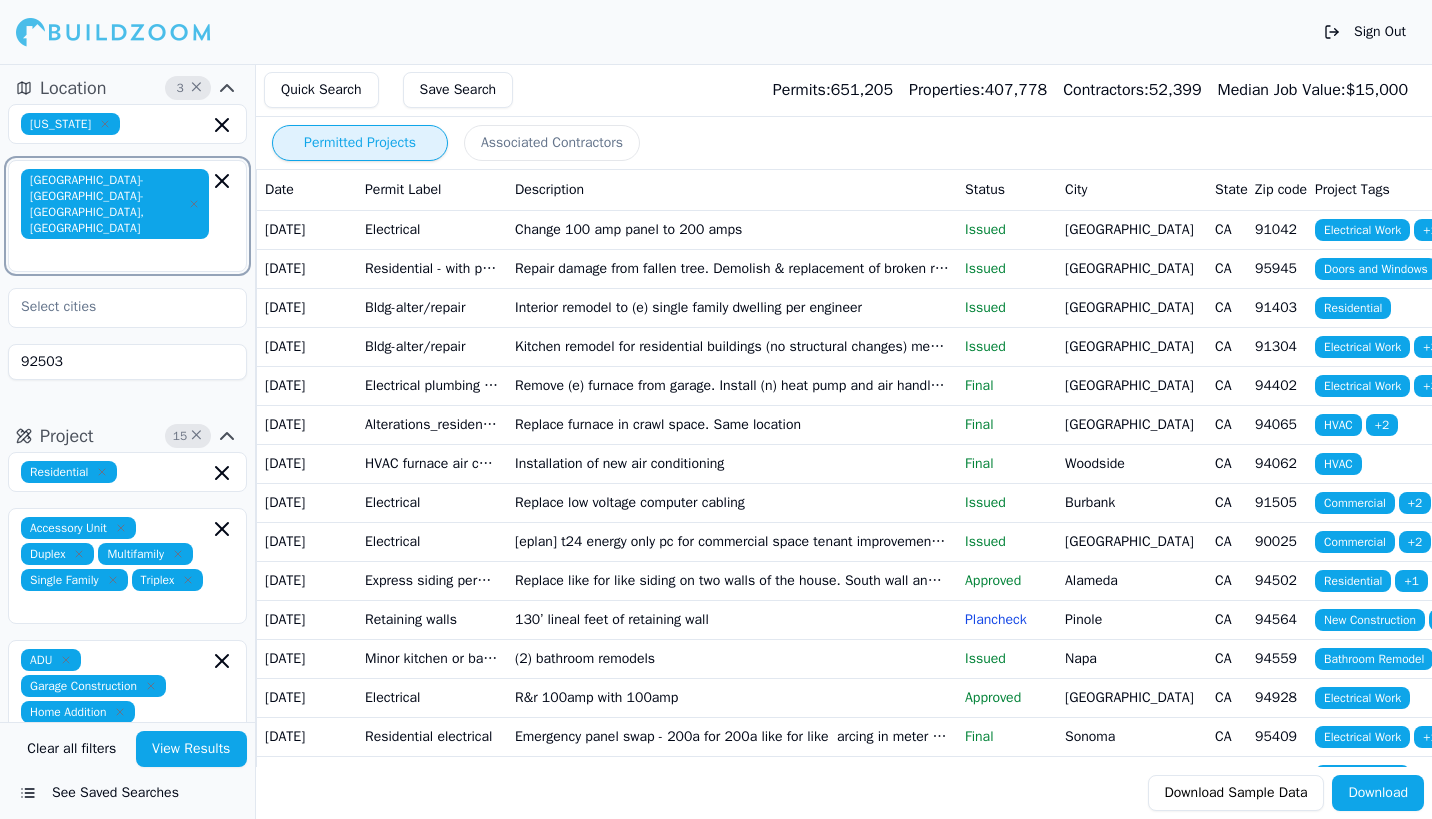 click 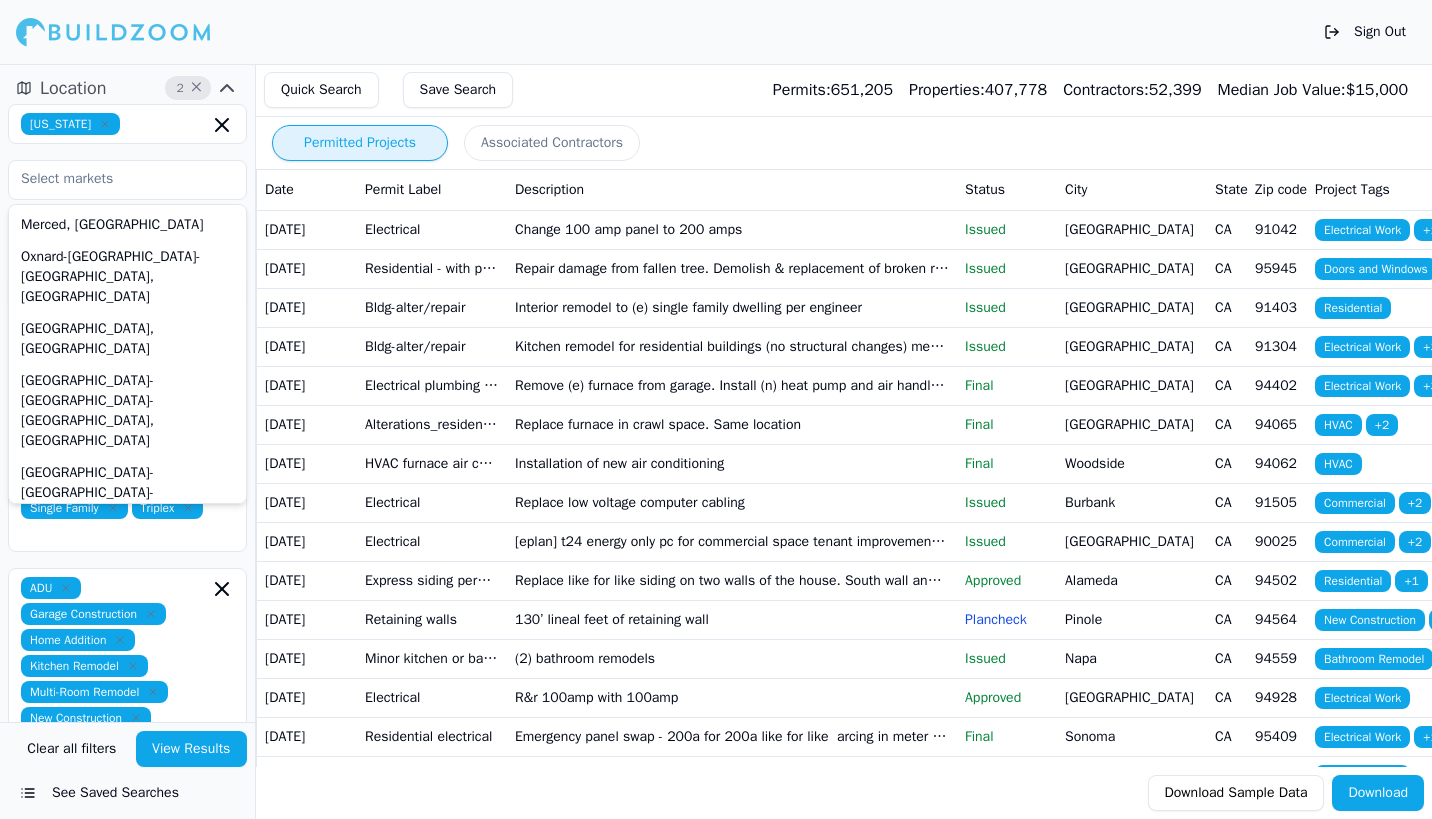click on "Residential Accessory Unit Duplex Multifamily Single Family Triplex ADU Garage Construction Home Addition Kitchen Remodel Multi-Room Remodel New Construction Approved Select project recency i" at bounding box center (127, 696) 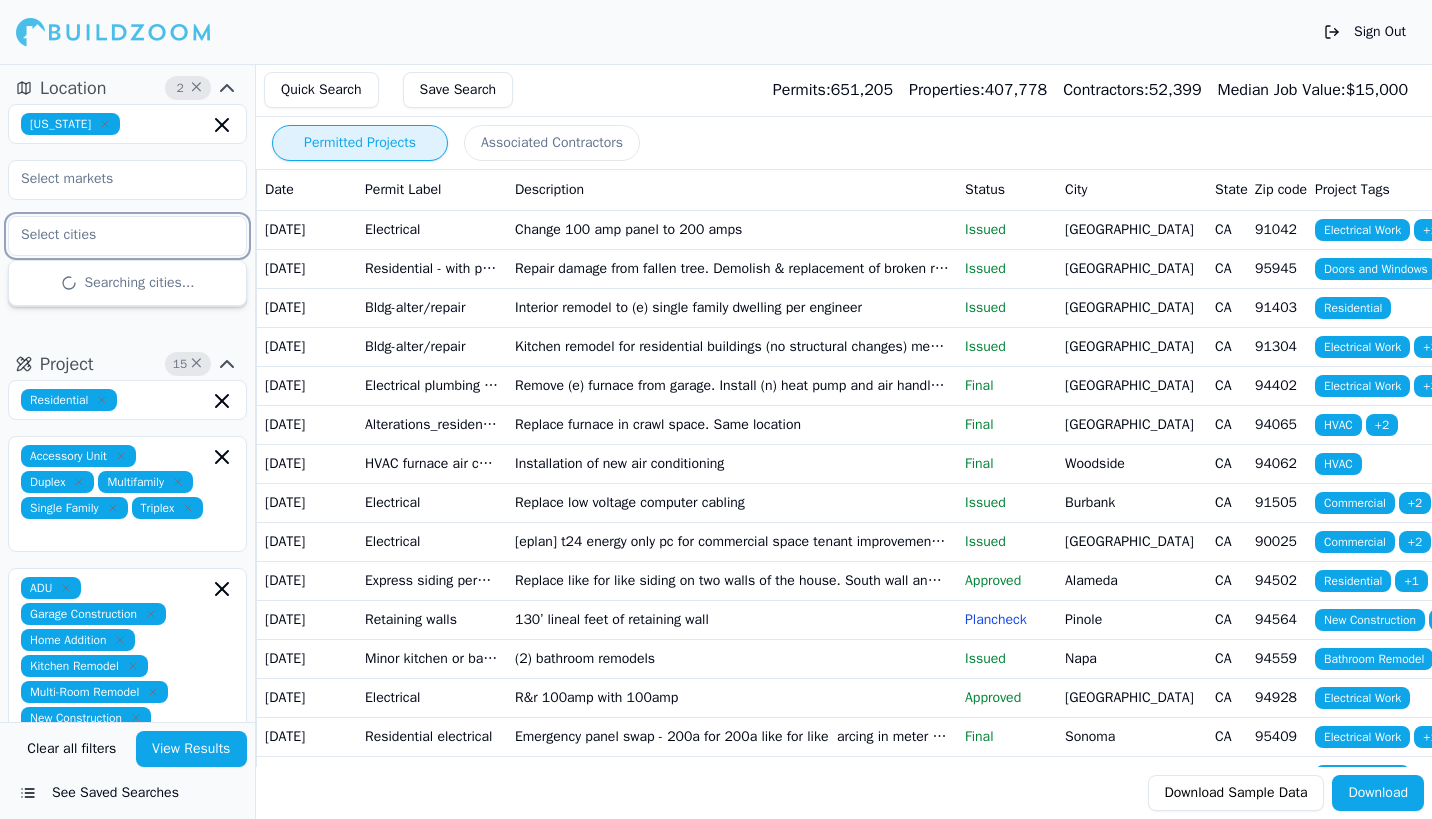 click at bounding box center (115, 235) 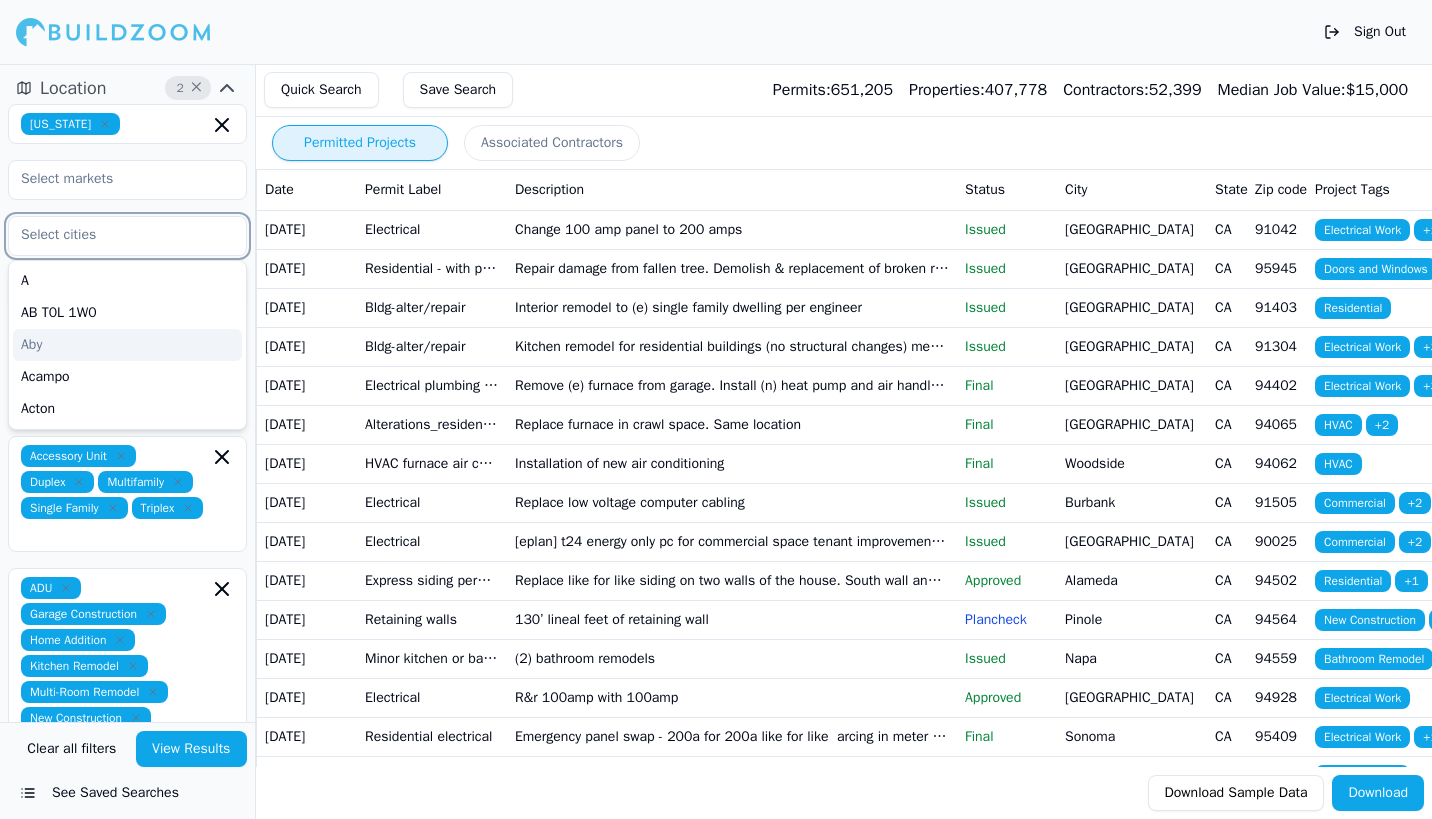 scroll, scrollTop: 0, scrollLeft: 0, axis: both 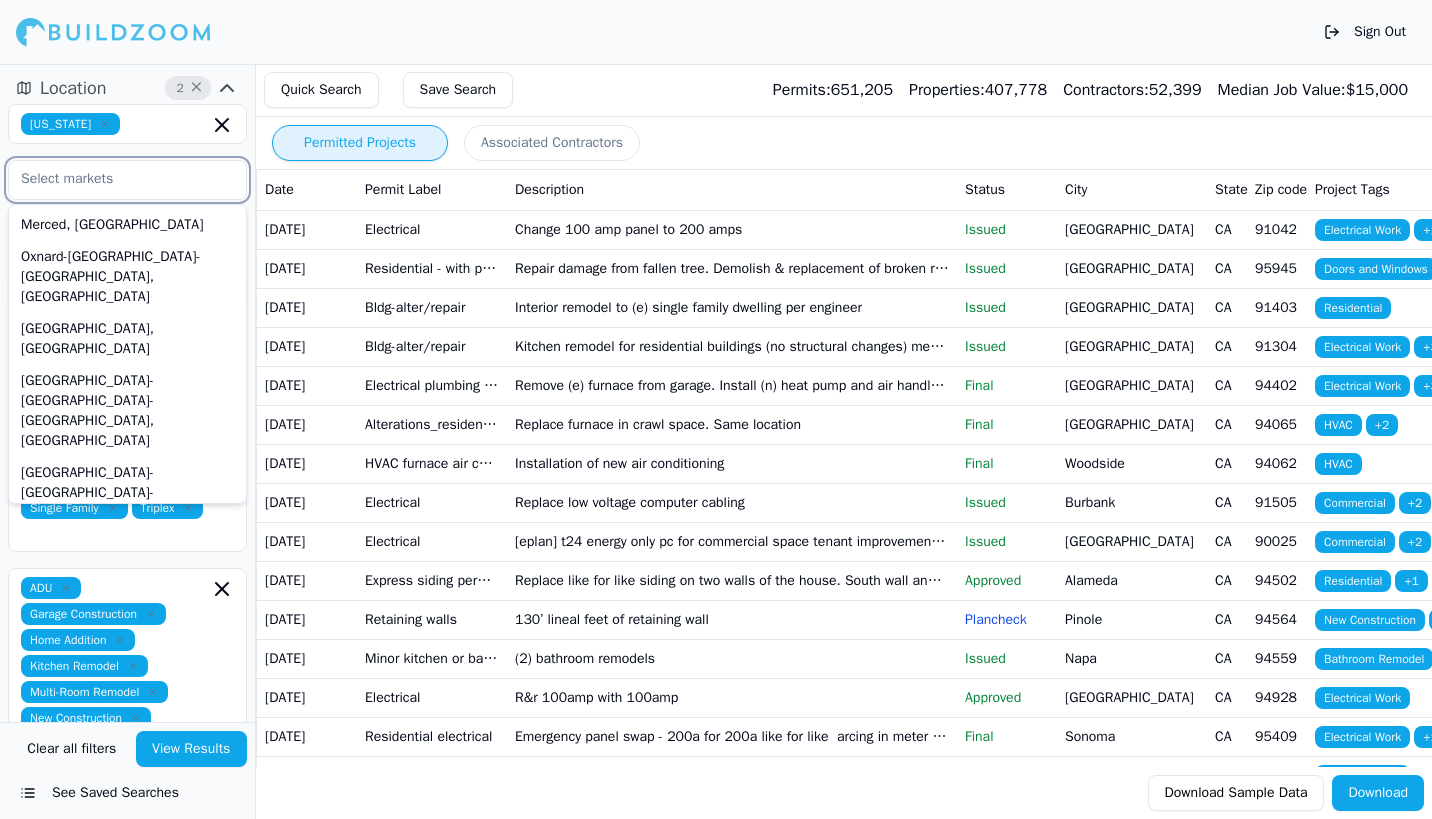 click at bounding box center [115, 179] 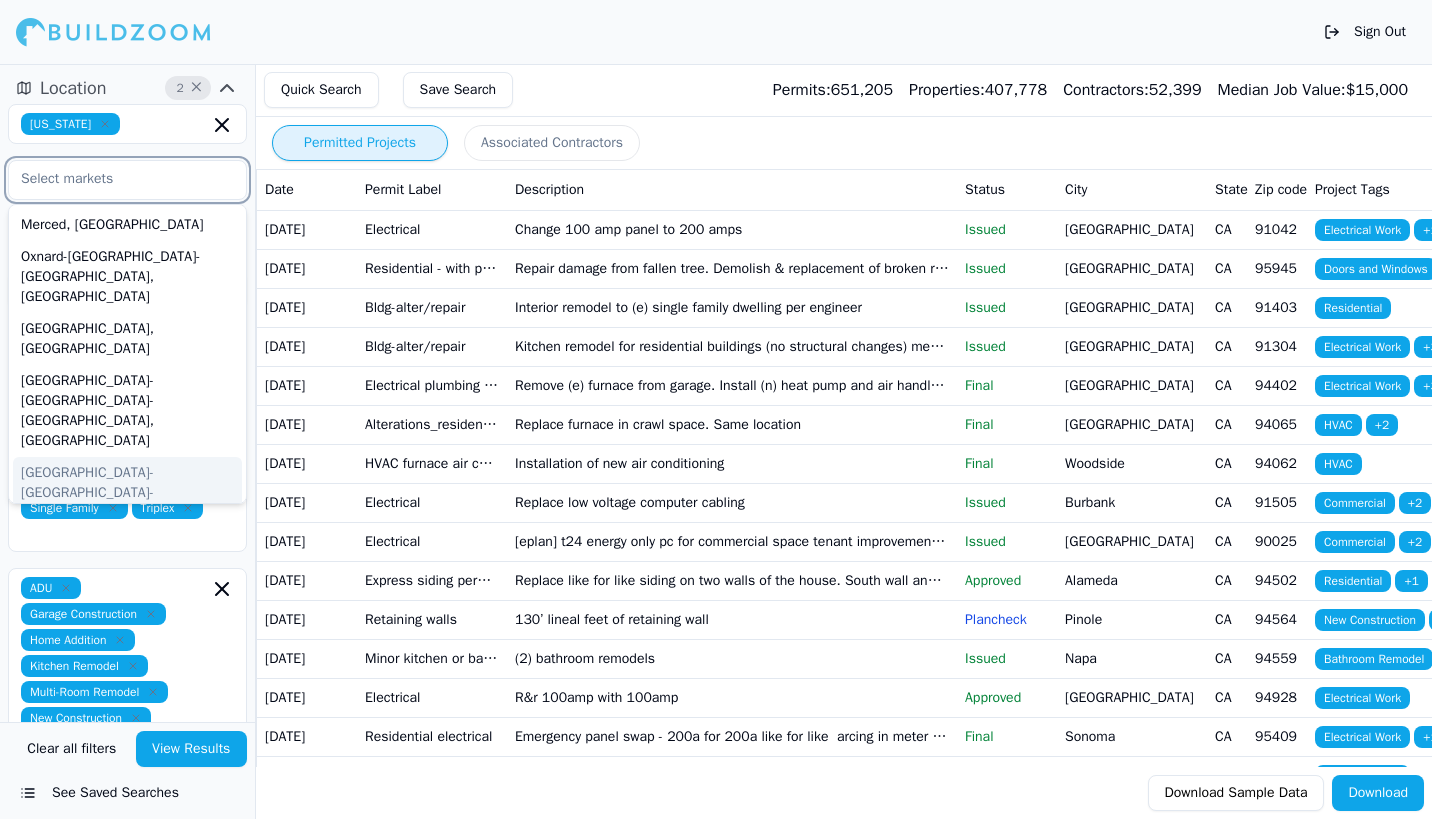 click on "[GEOGRAPHIC_DATA]-[GEOGRAPHIC_DATA]-[GEOGRAPHIC_DATA], [GEOGRAPHIC_DATA]" at bounding box center (127, 503) 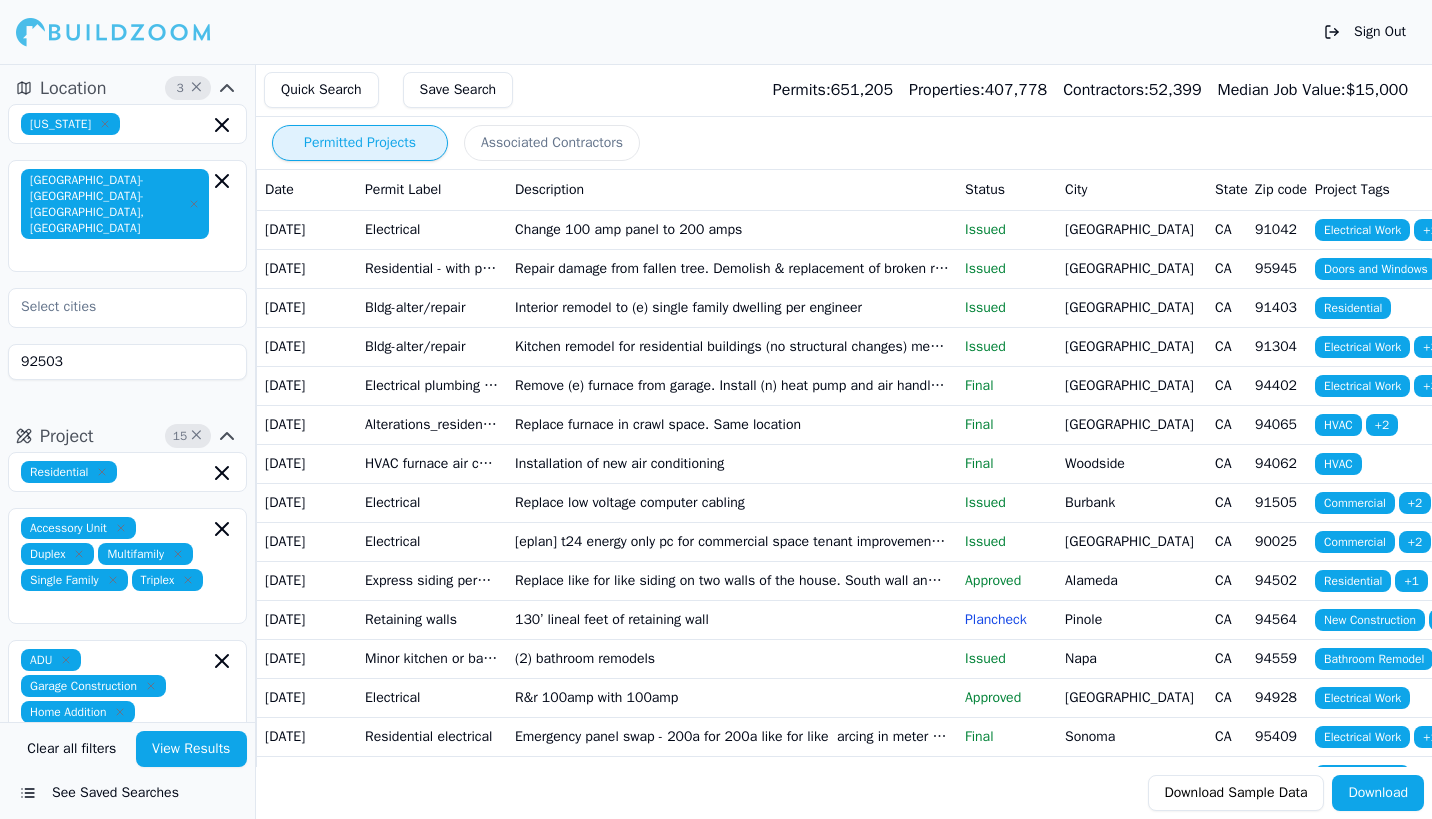 click on "Residential Accessory Unit Duplex Multifamily Single Family Triplex ADU Garage Construction Home Addition Kitchen Remodel Multi-Room Remodel New Construction Approved Select project recency i" at bounding box center [127, 768] 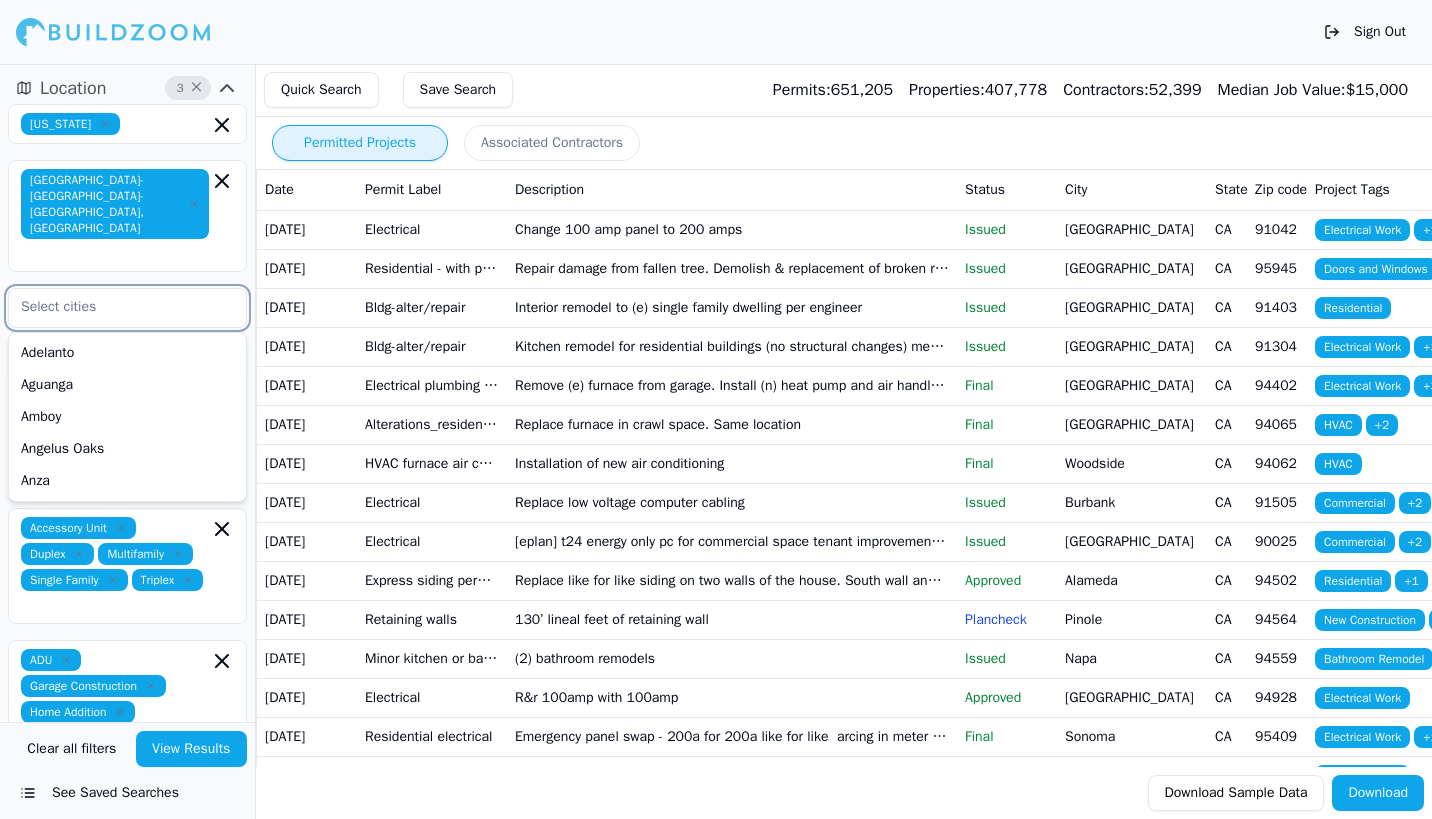 click at bounding box center [115, 307] 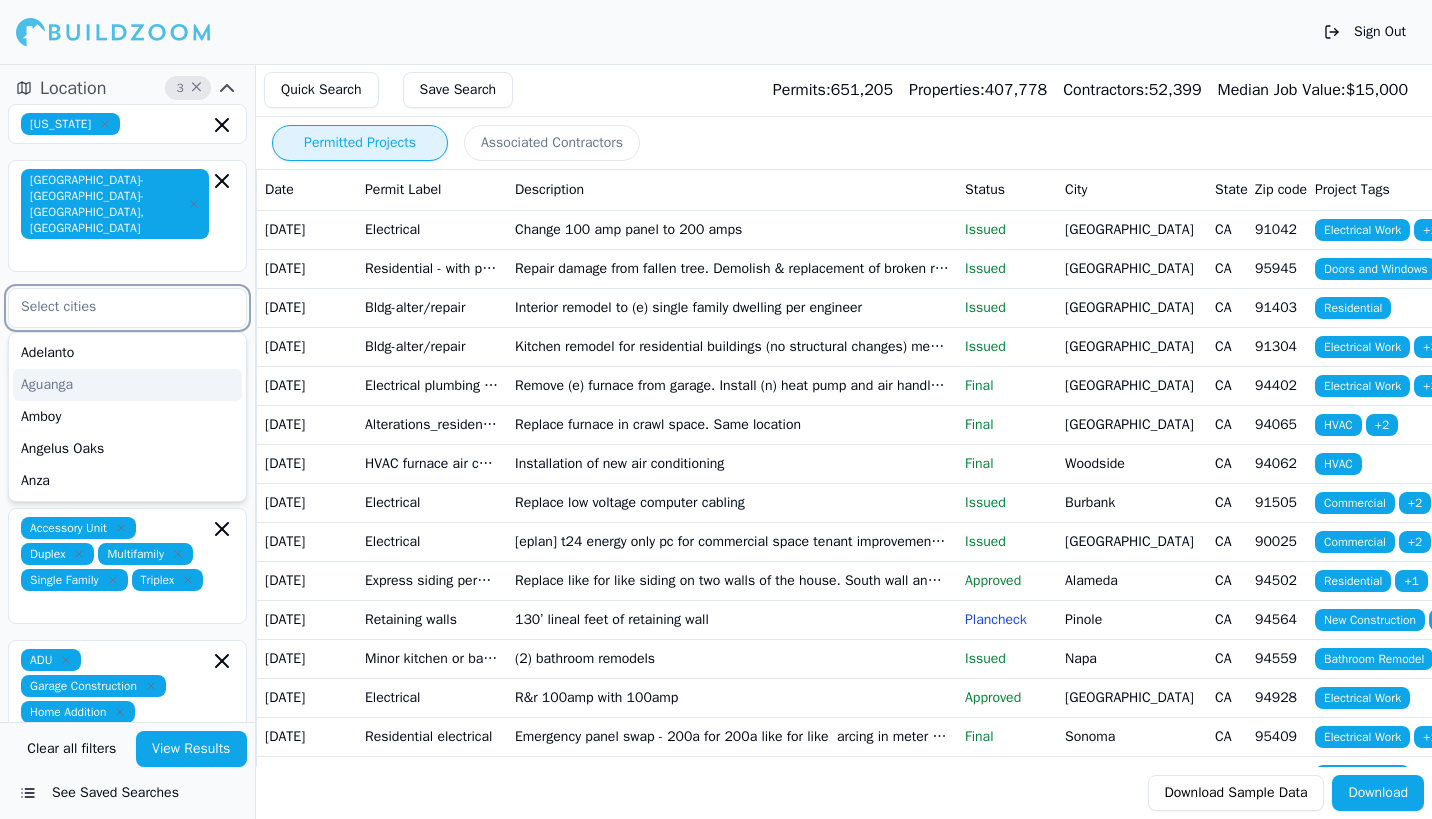 scroll, scrollTop: 0, scrollLeft: 0, axis: both 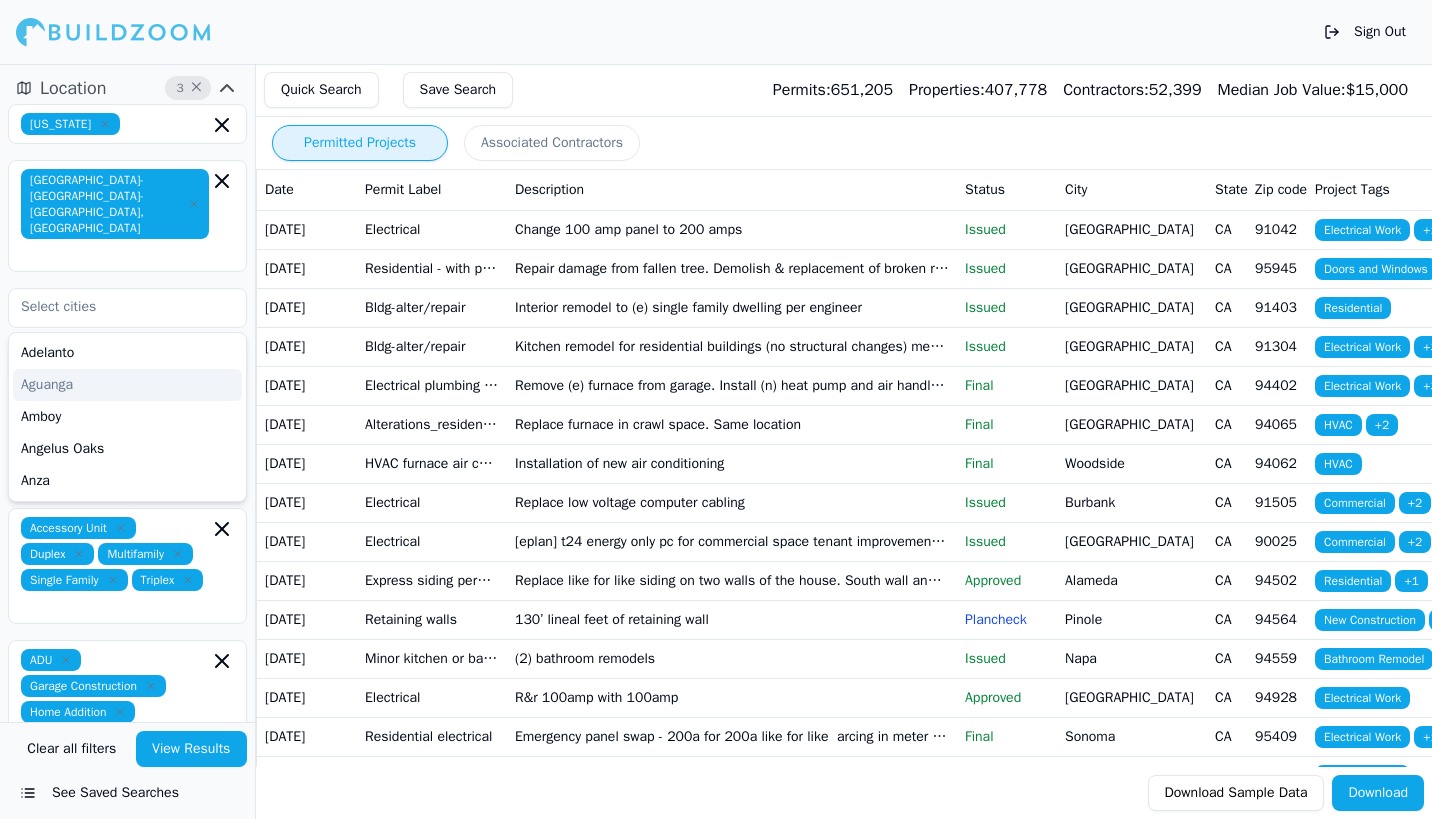 click on "[US_STATE] [GEOGRAPHIC_DATA]-[GEOGRAPHIC_DATA]-[GEOGRAPHIC_DATA], [GEOGRAPHIC_DATA] [GEOGRAPHIC_DATA] [GEOGRAPHIC_DATA] [GEOGRAPHIC_DATA] [GEOGRAPHIC_DATA] Anza 92503" at bounding box center [127, 242] 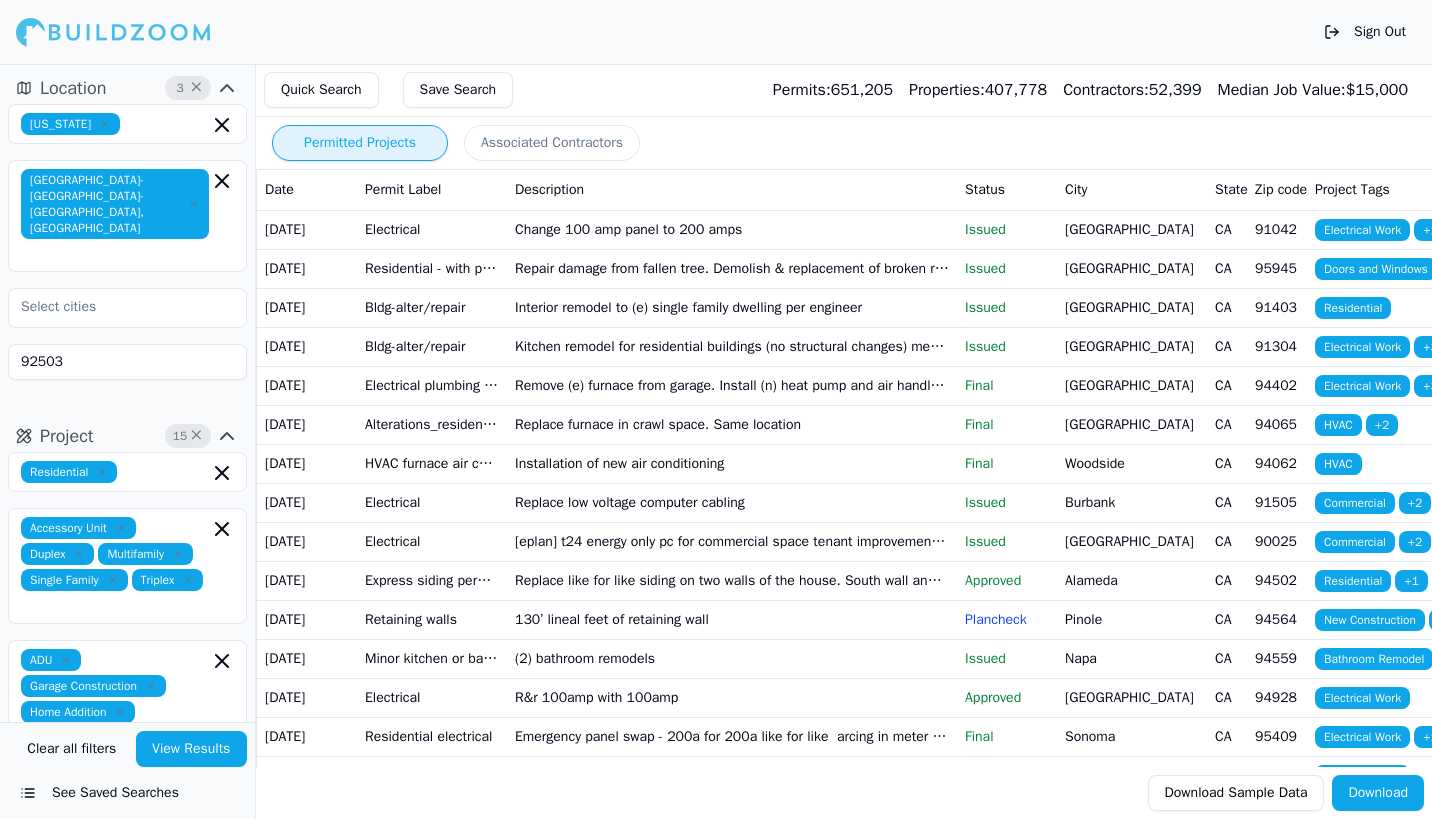 click on "92503" at bounding box center [127, 362] 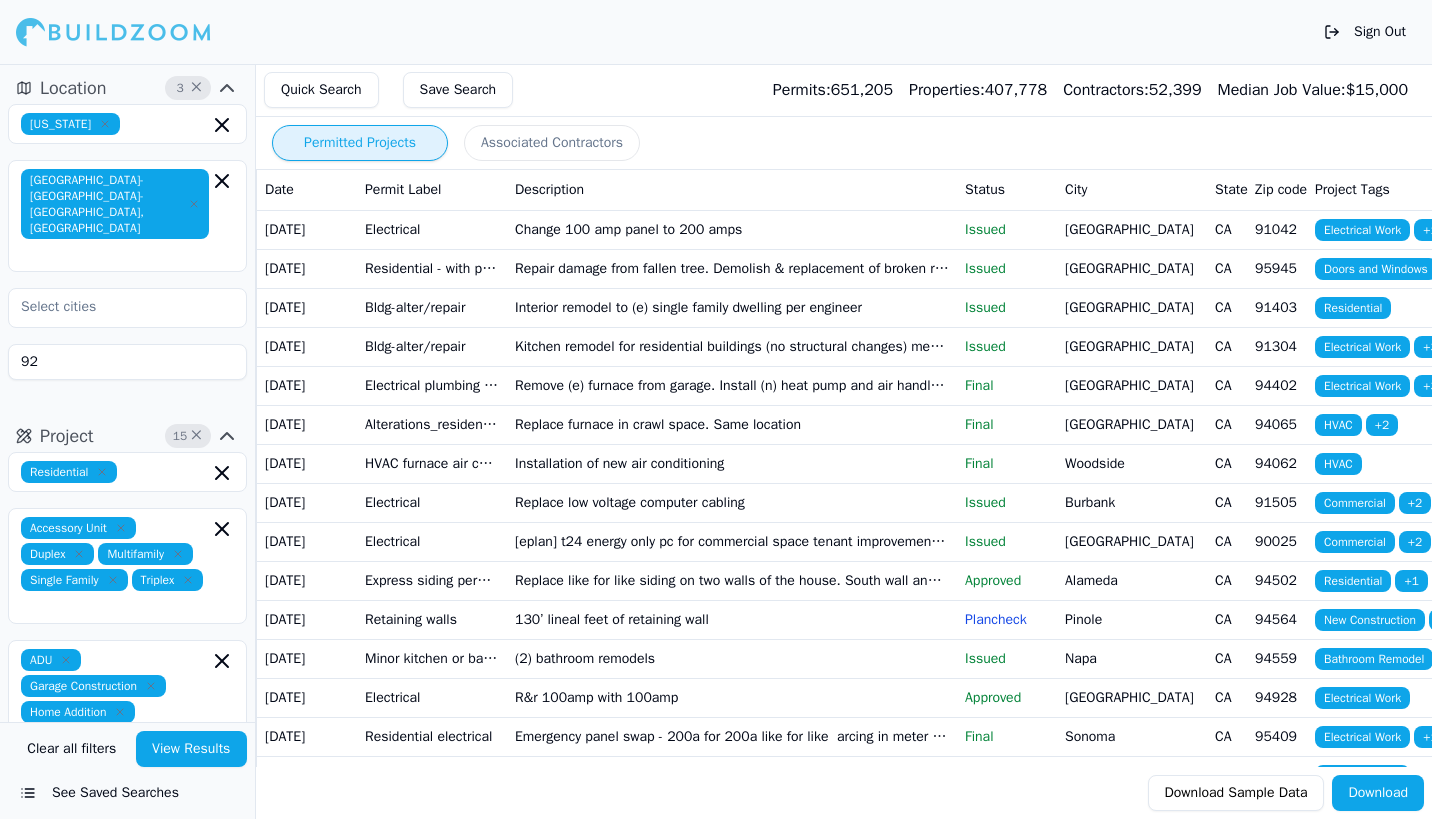type on "9" 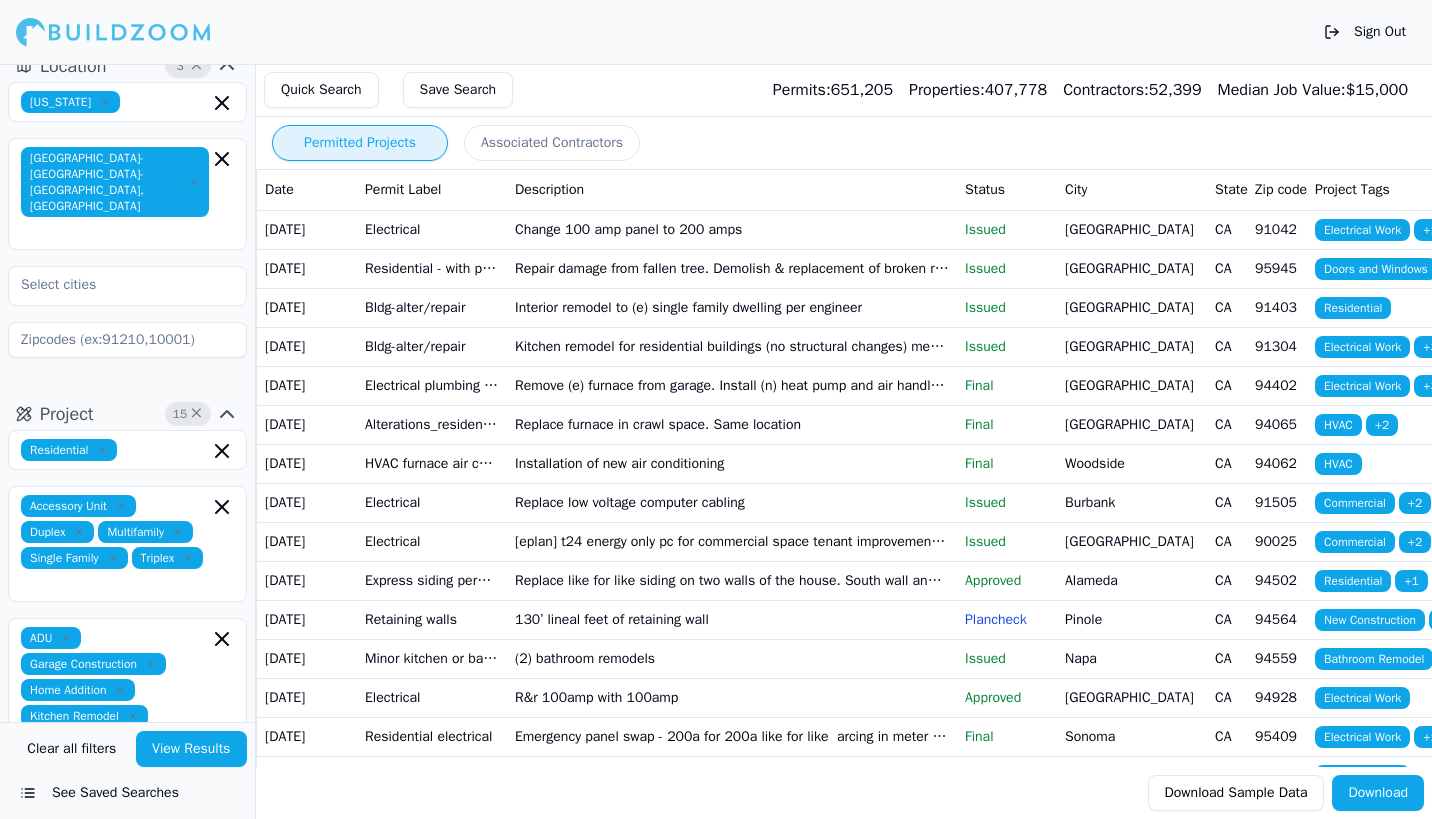scroll, scrollTop: 0, scrollLeft: 0, axis: both 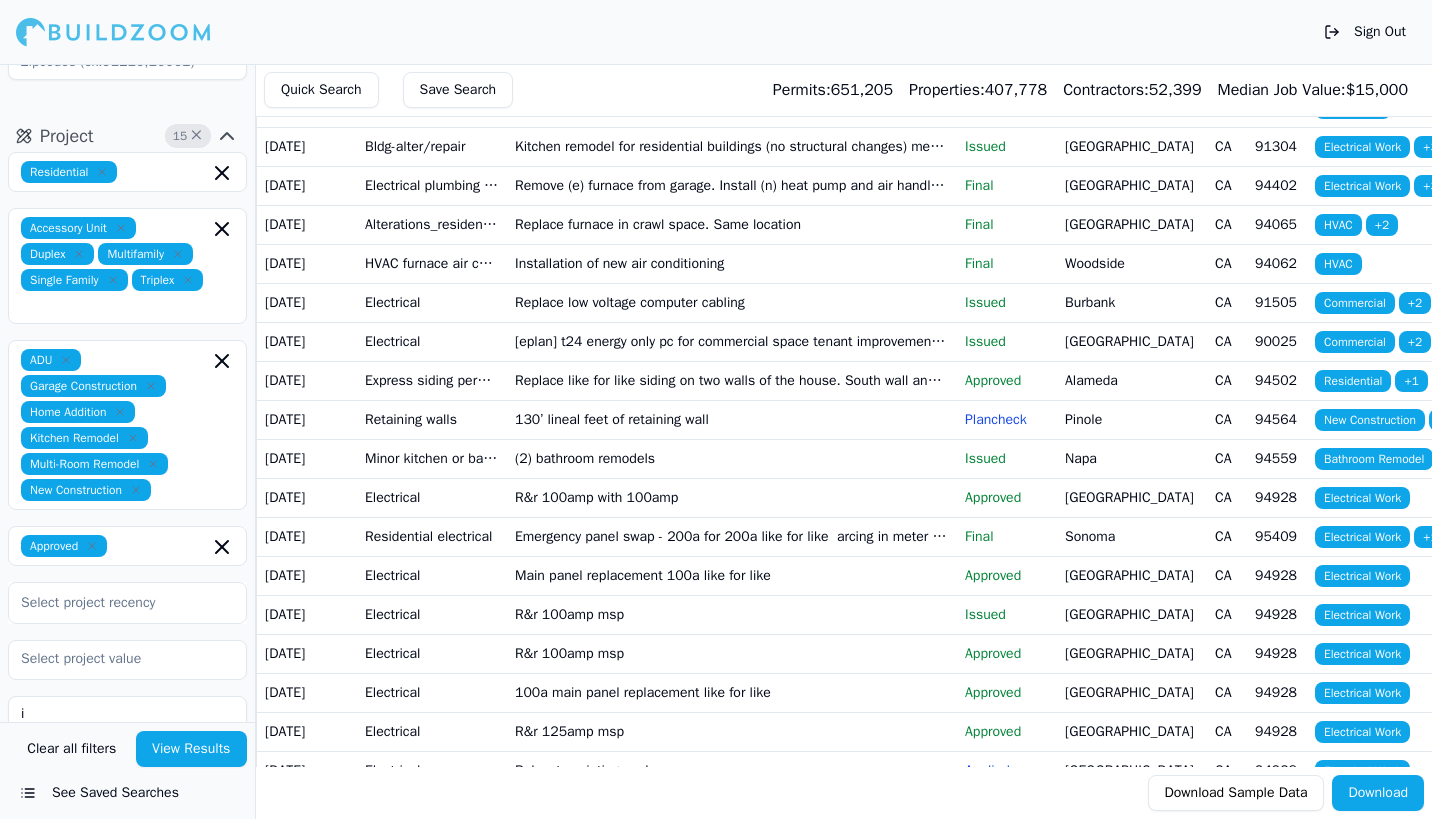 type 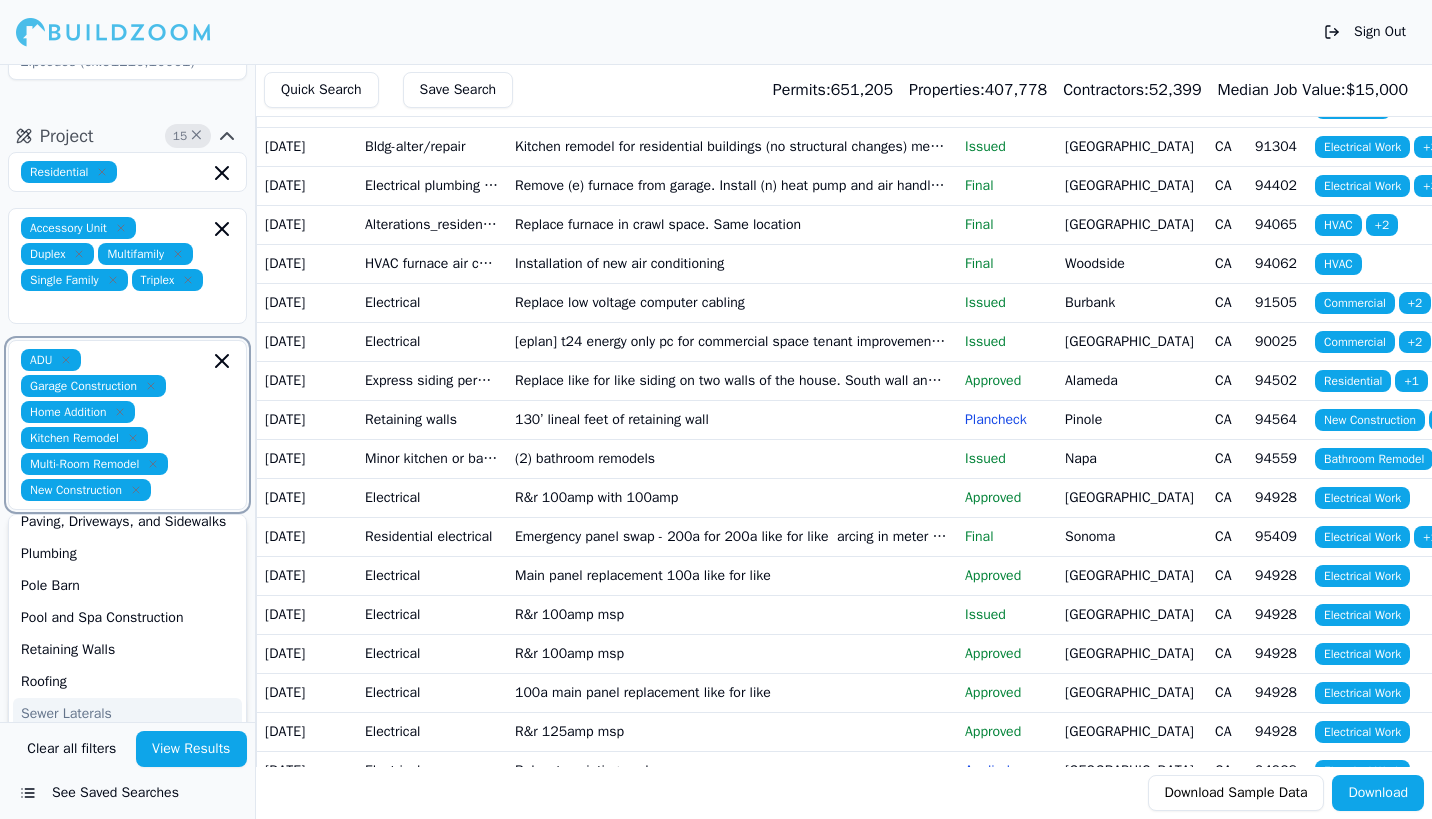 scroll, scrollTop: 542, scrollLeft: 0, axis: vertical 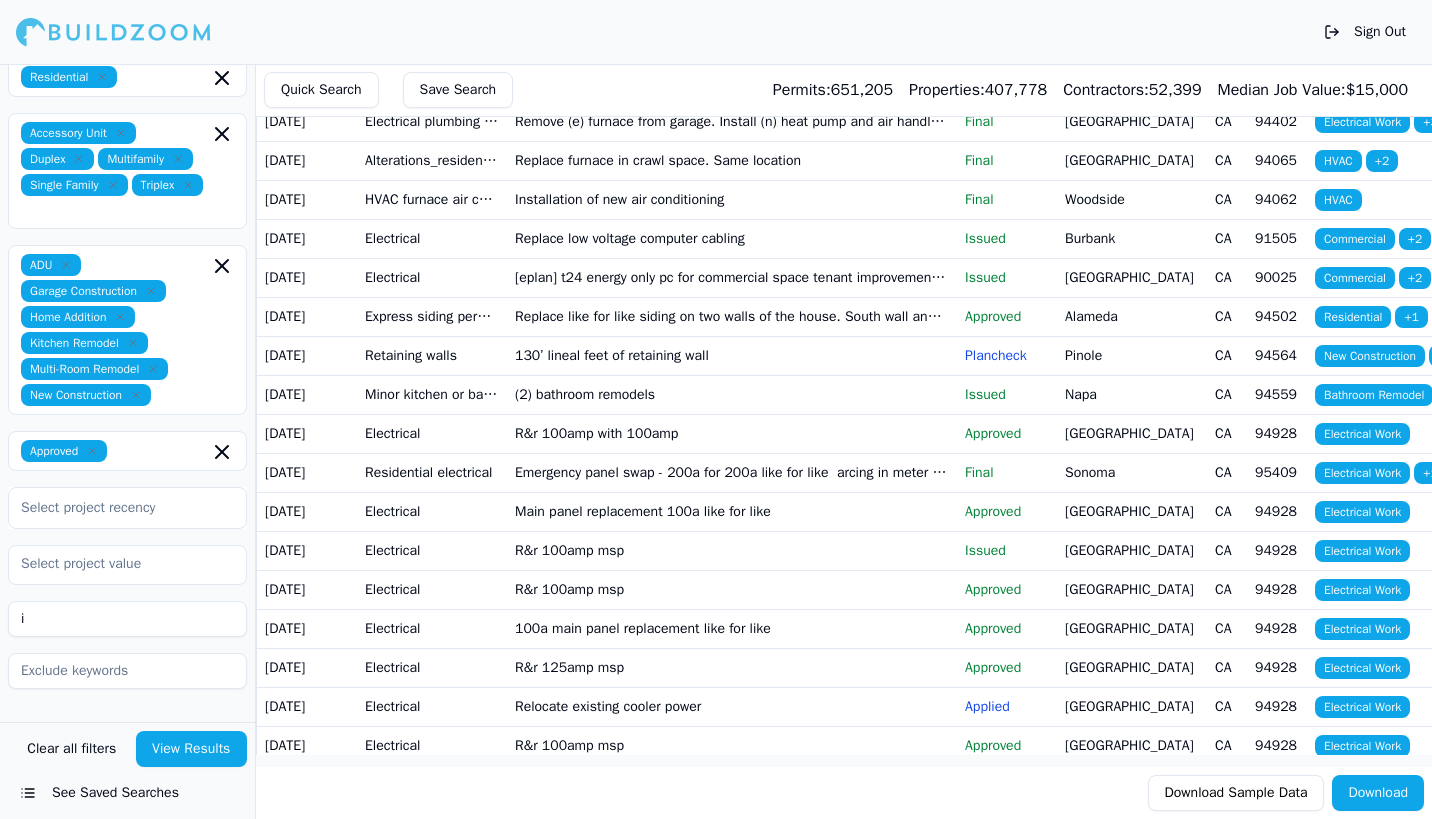 click on "Location 2 × [US_STATE] [GEOGRAPHIC_DATA]-[GEOGRAPHIC_DATA]-[GEOGRAPHIC_DATA], [GEOGRAPHIC_DATA] Project 15 × Residential Accessory Unit Duplex Multifamily Single Family Triplex ADU Garage Construction Home Addition Kitchen Remodel Multi-Room Remodel New Construction Approved Select project recency i Contractor Clear all filters View Results See Saved Searches" at bounding box center [127, 441] 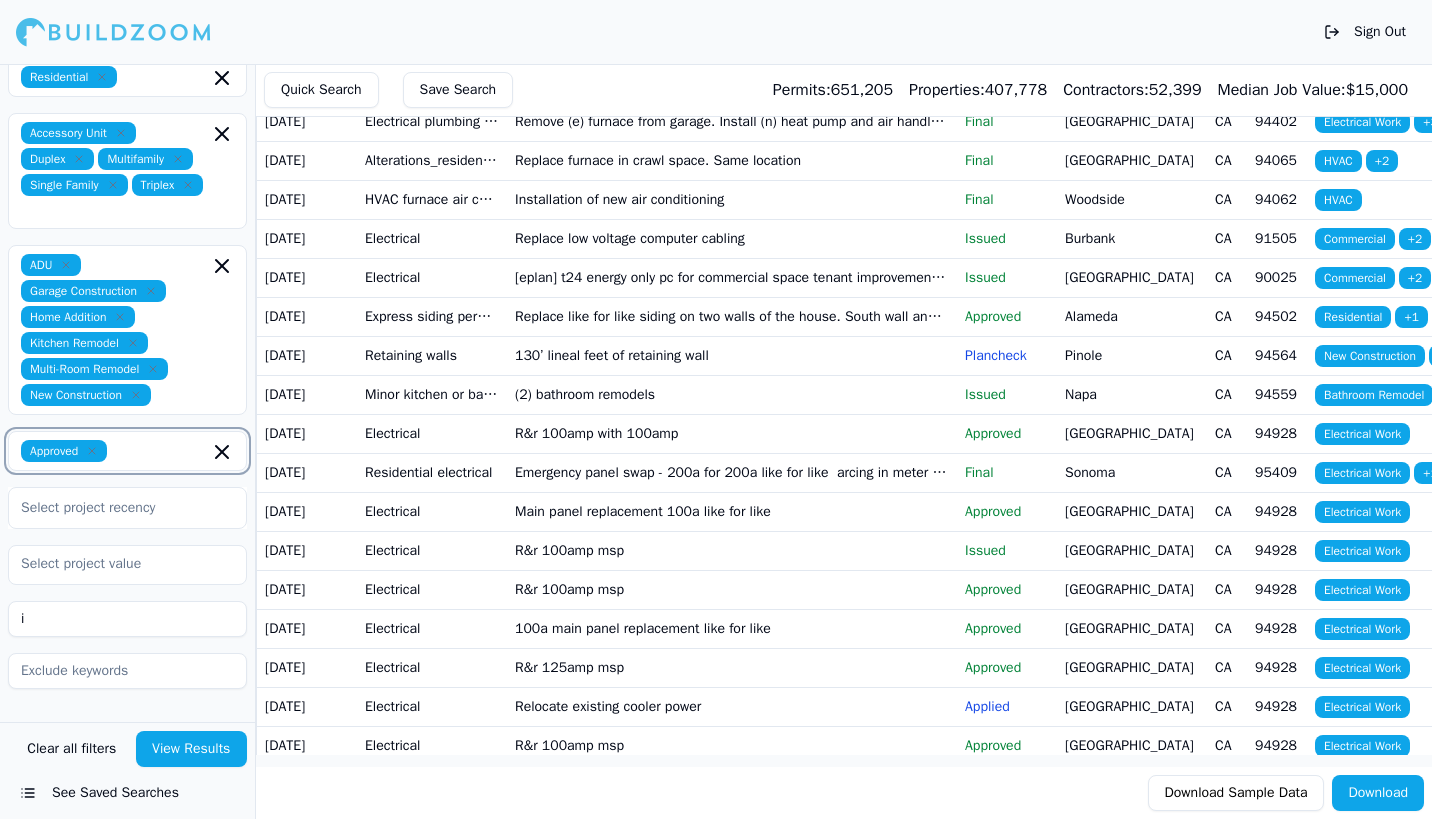 click at bounding box center (162, 451) 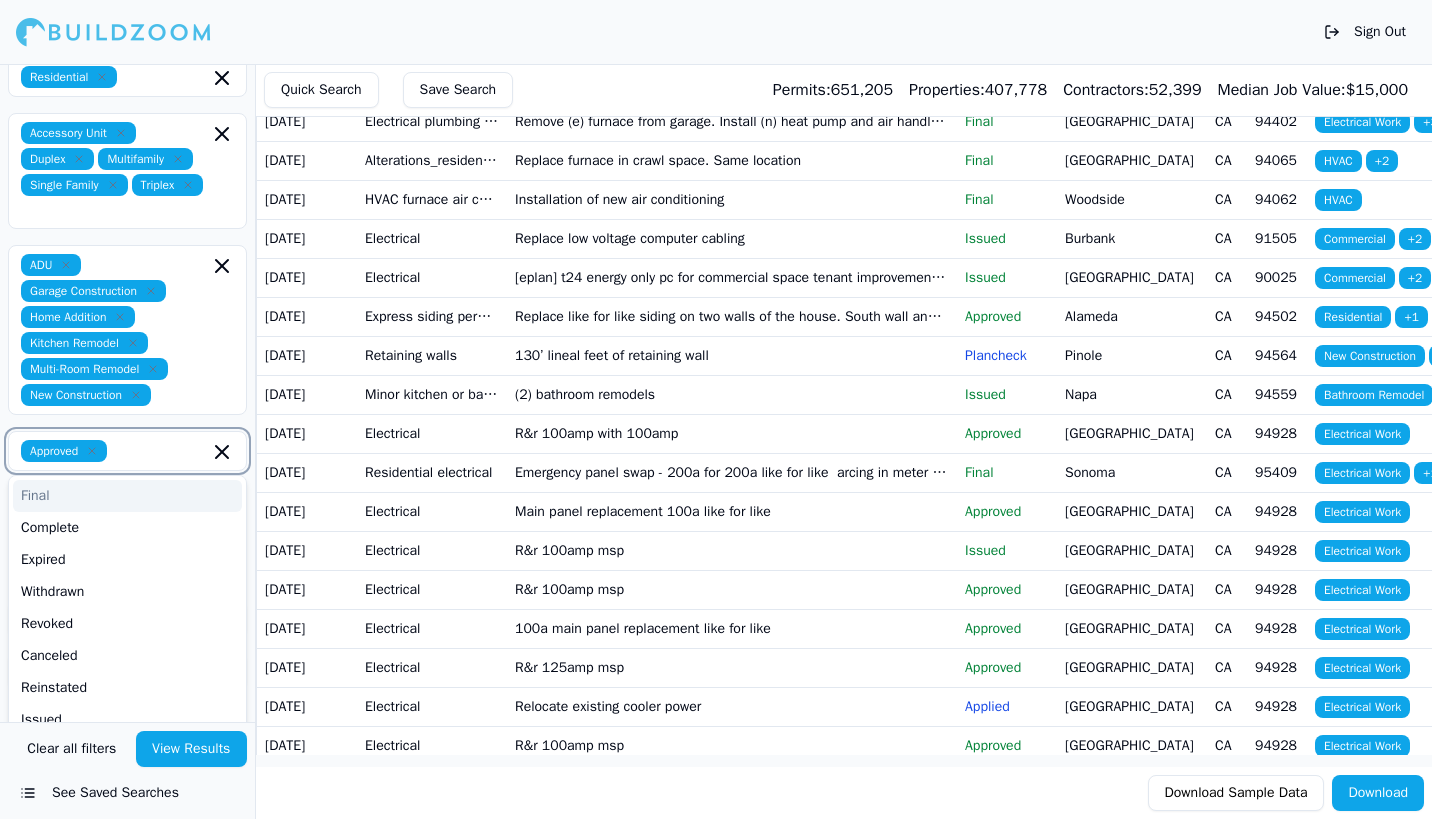click on "Final" at bounding box center [127, 496] 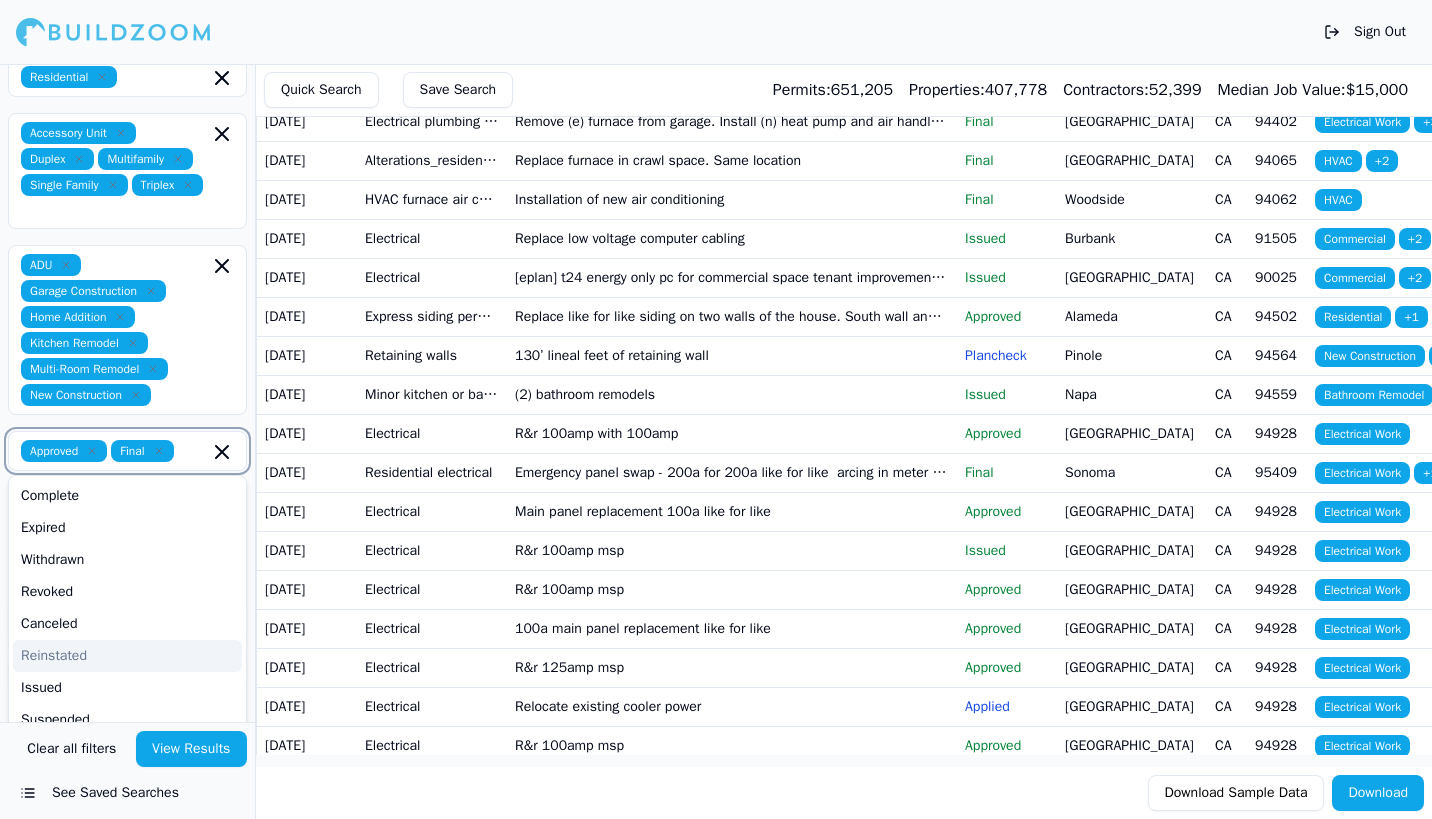 click on "Reinstated" at bounding box center [127, 656] 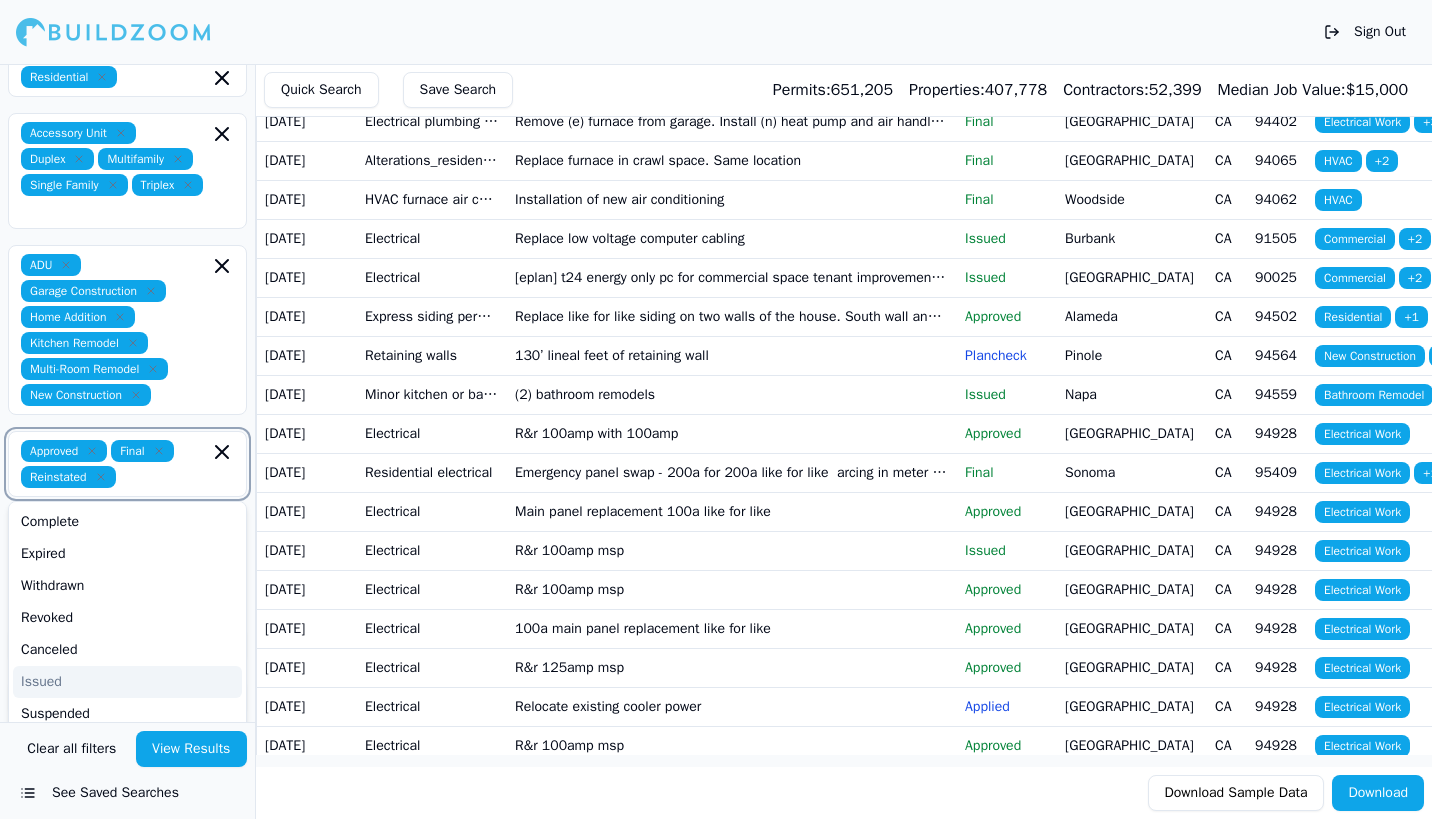 click on "Issued" at bounding box center (127, 682) 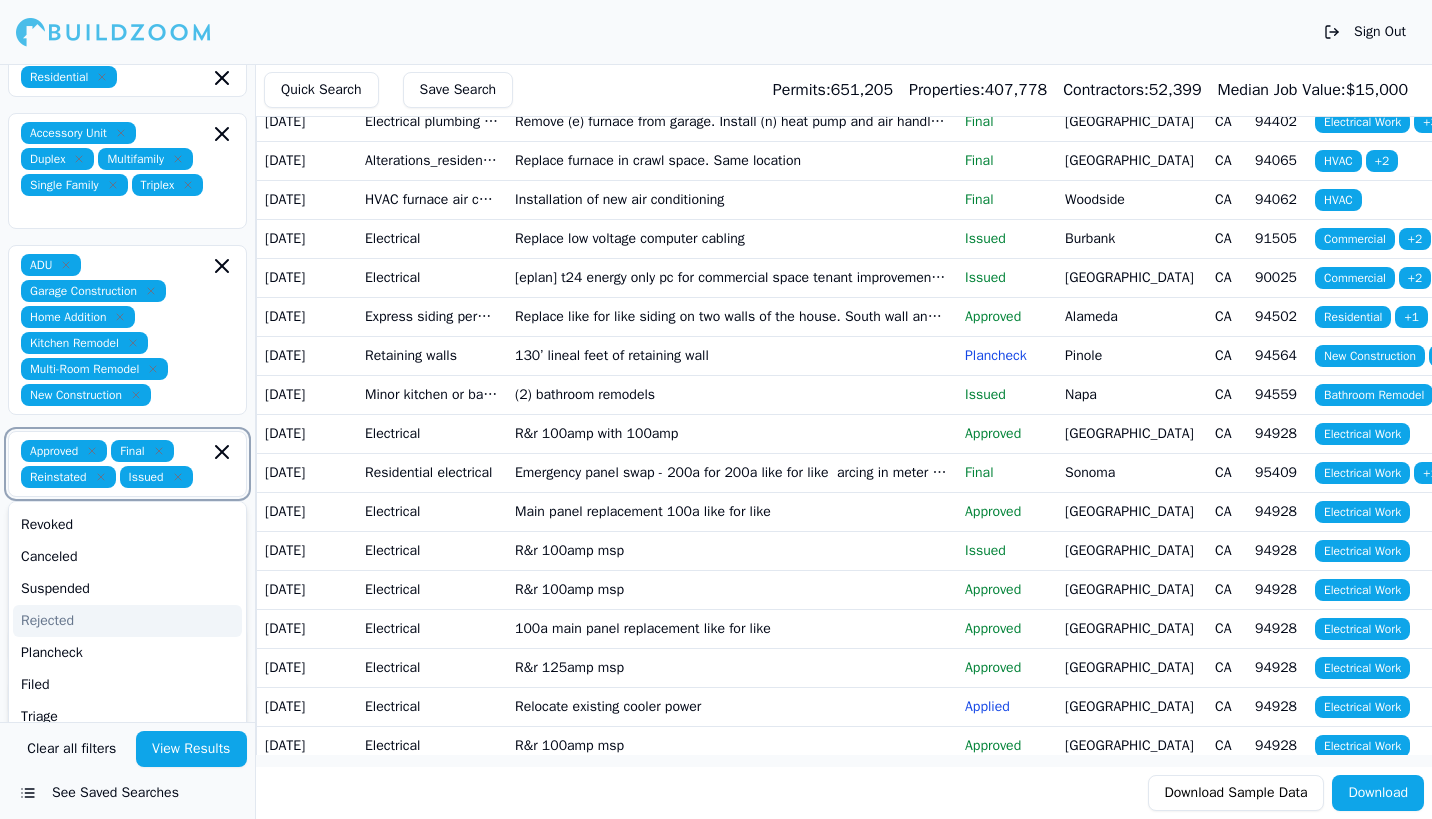scroll, scrollTop: 94, scrollLeft: 0, axis: vertical 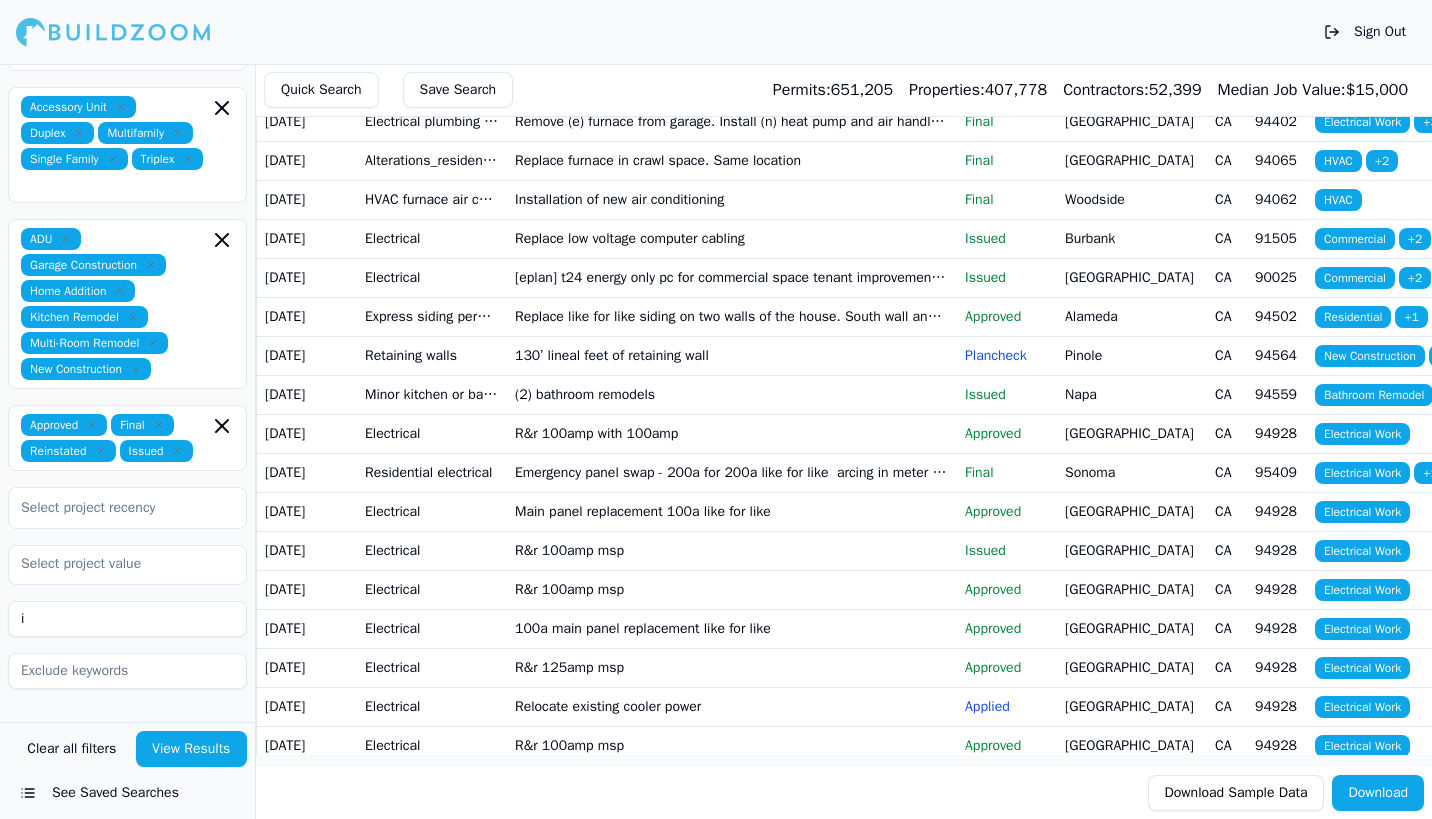 click on "ADU Garage Construction Home Addition Kitchen Remodel Multi-Room Remodel New Construction" at bounding box center (127, 304) 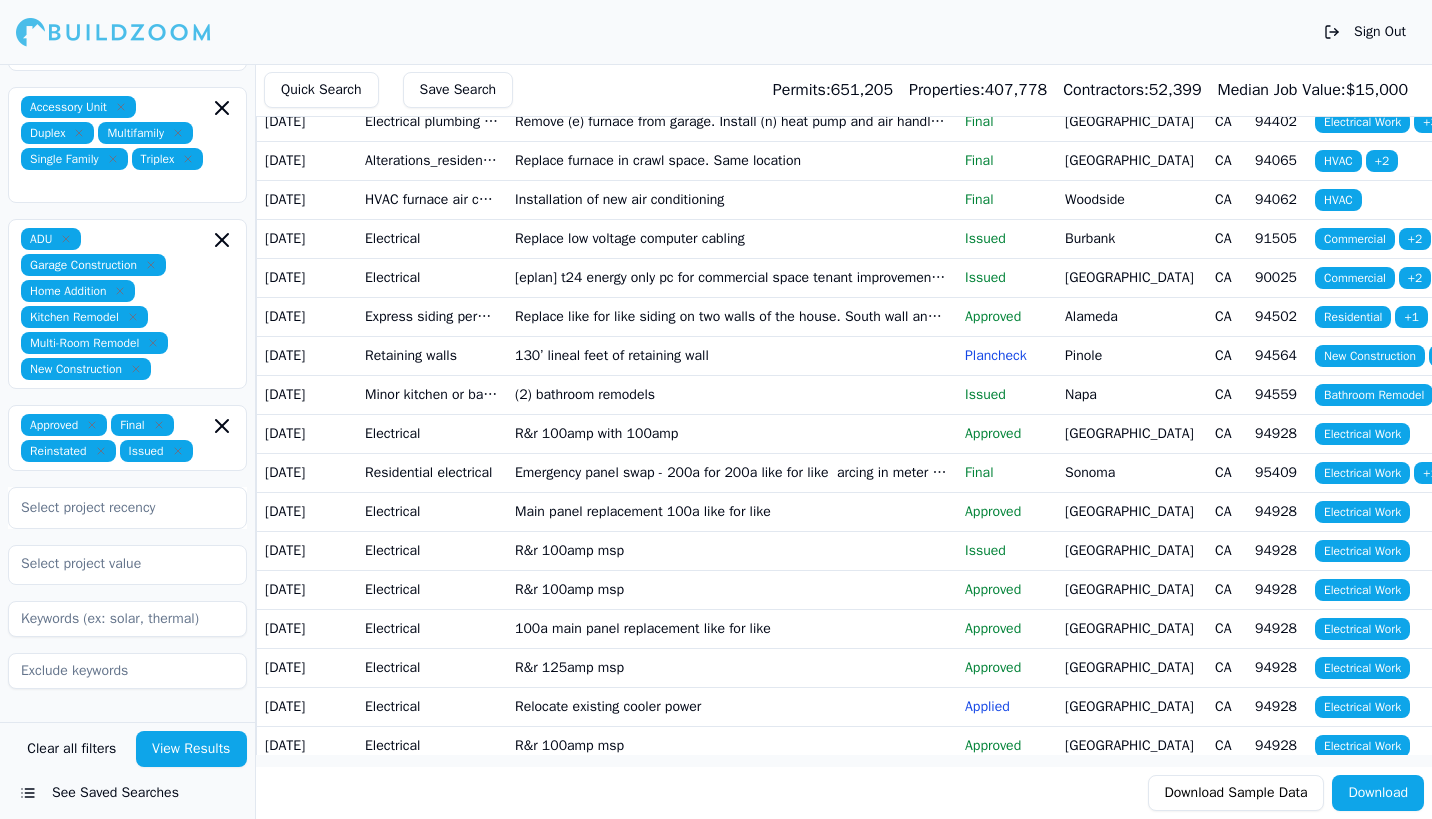 type 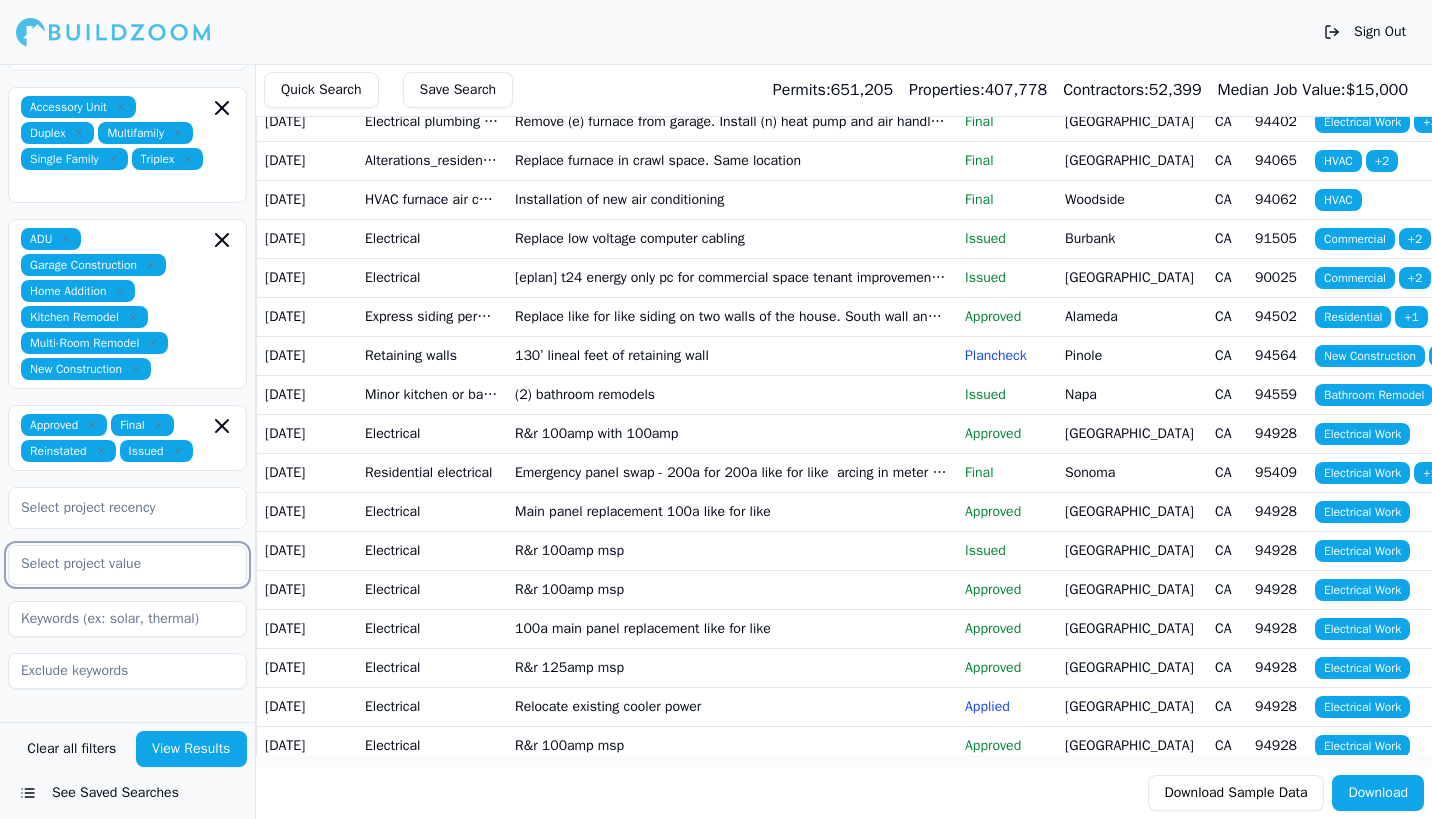 click at bounding box center [115, 564] 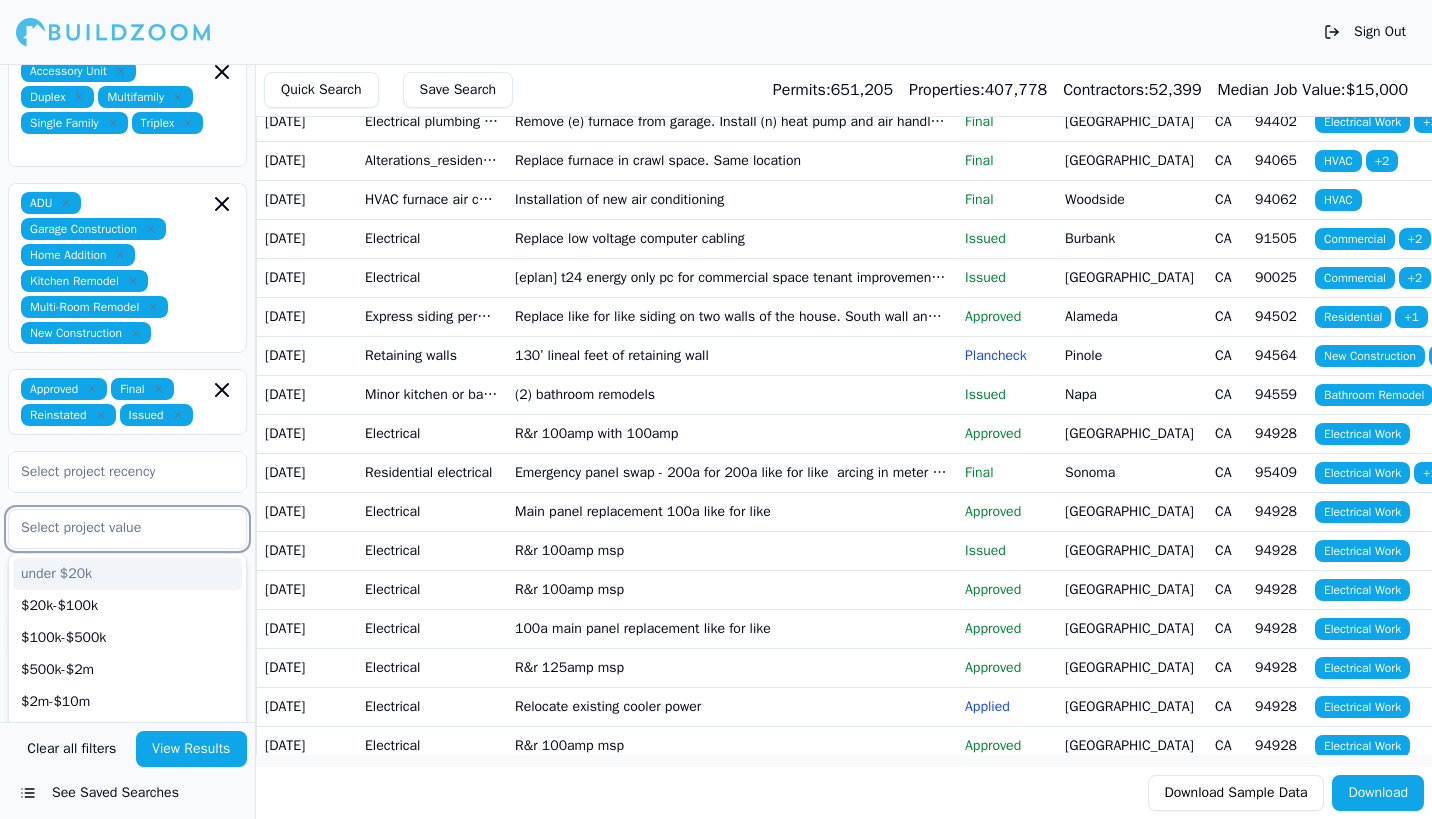 scroll, scrollTop: 507, scrollLeft: 0, axis: vertical 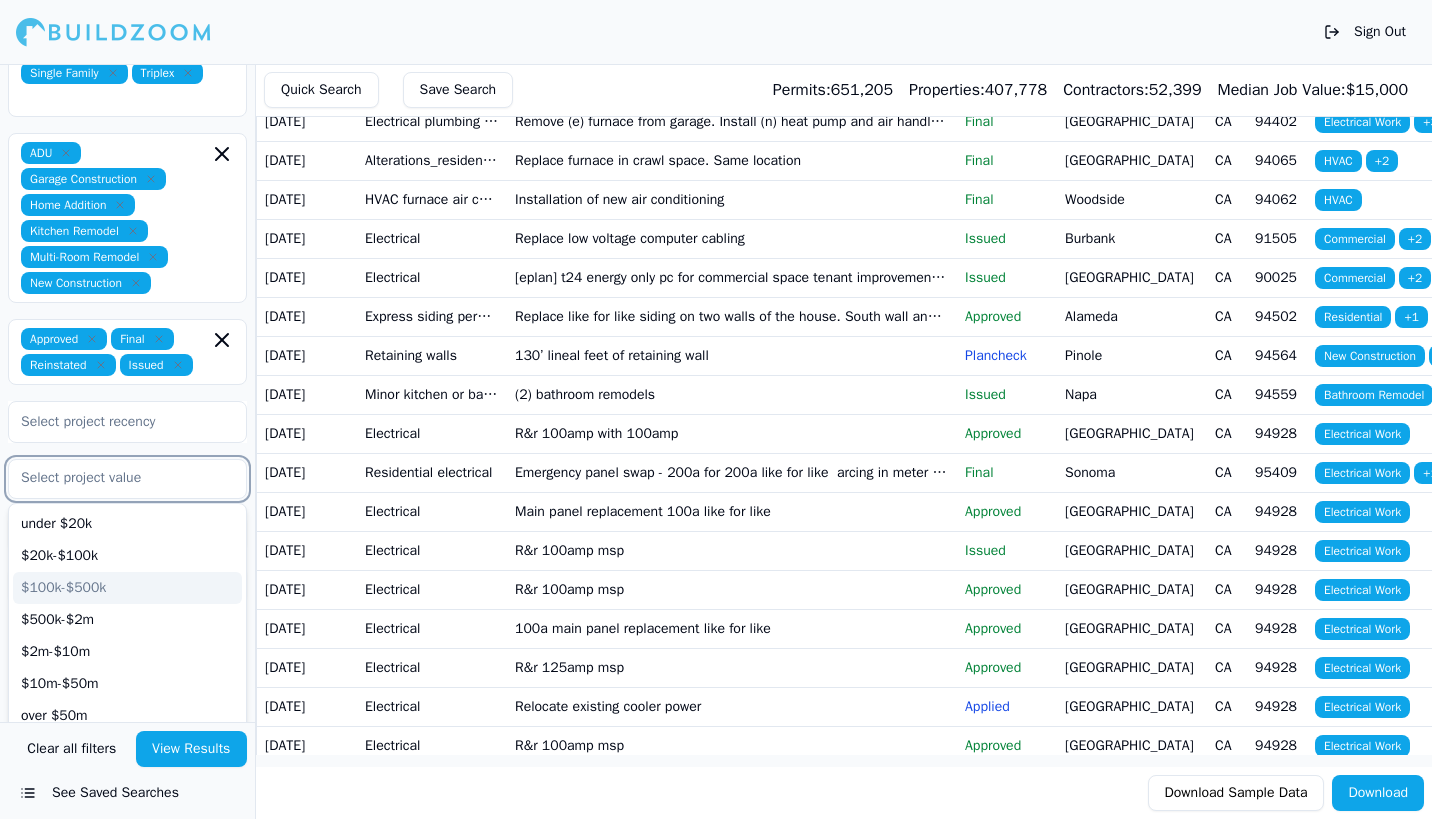 click on "$100k-$500k" at bounding box center [127, 588] 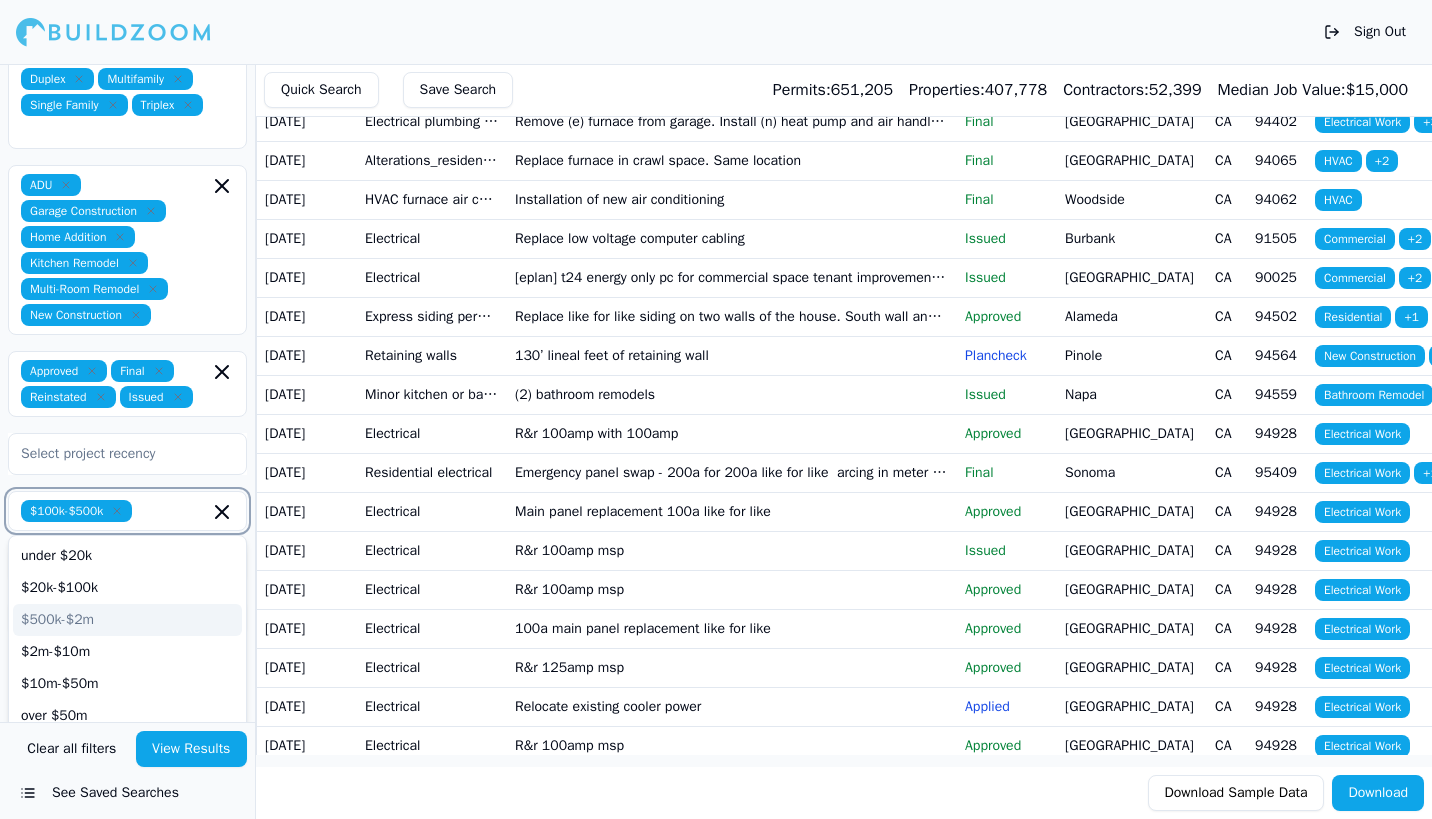 click on "$500k-$2m" at bounding box center (127, 620) 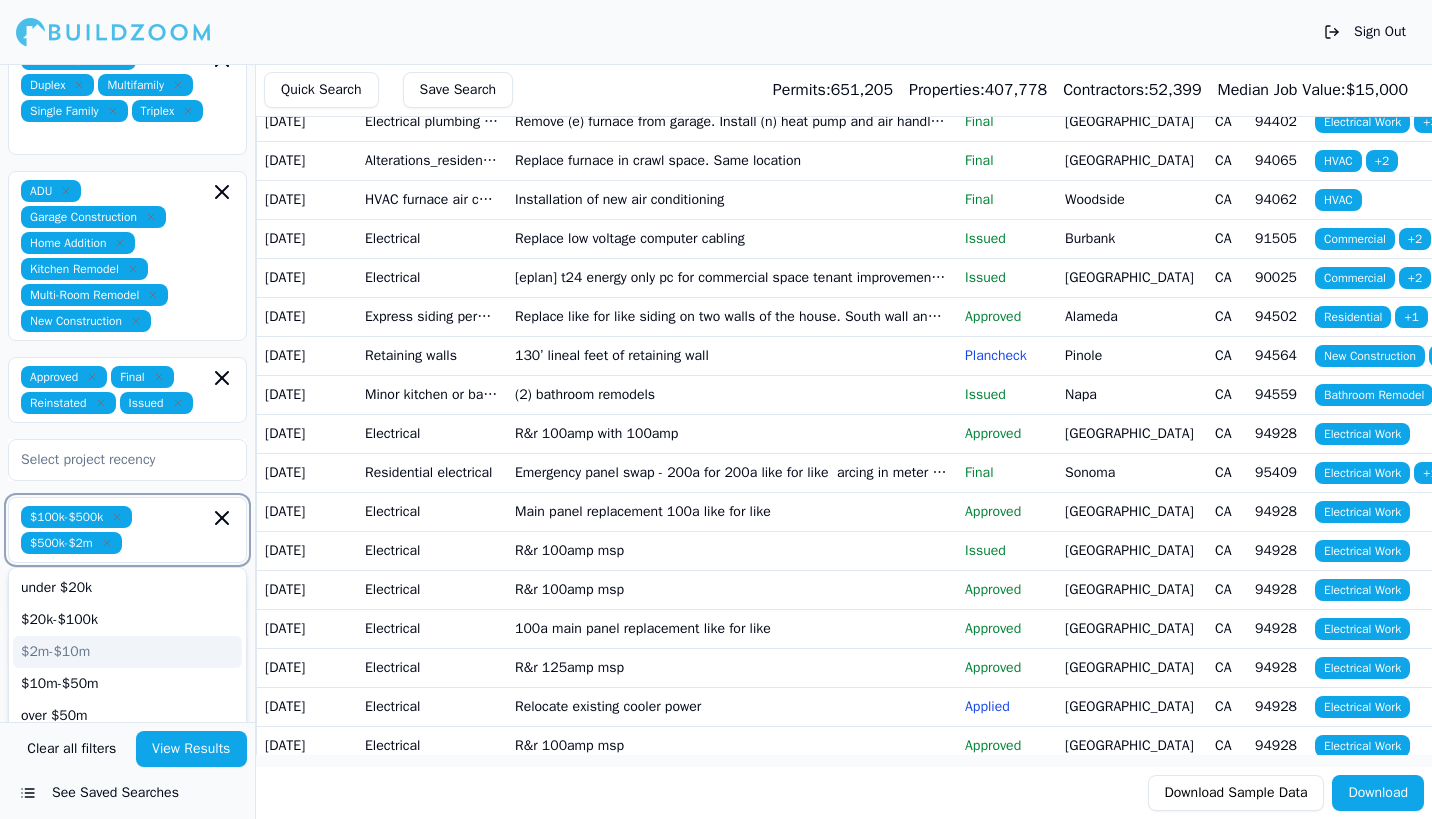 click on "$2m-$10m" at bounding box center (127, 652) 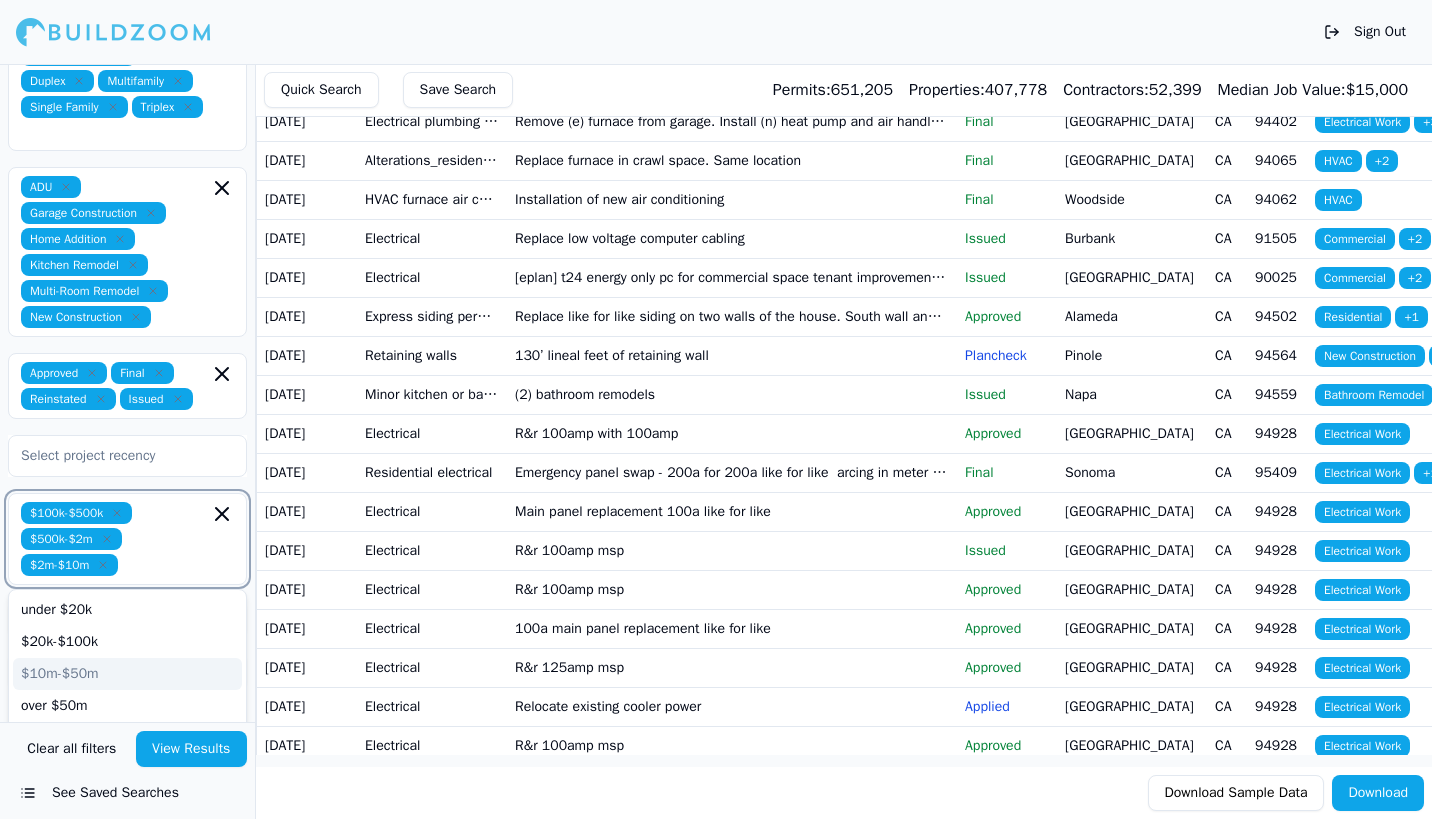 click on "$10m-$50m" at bounding box center [127, 674] 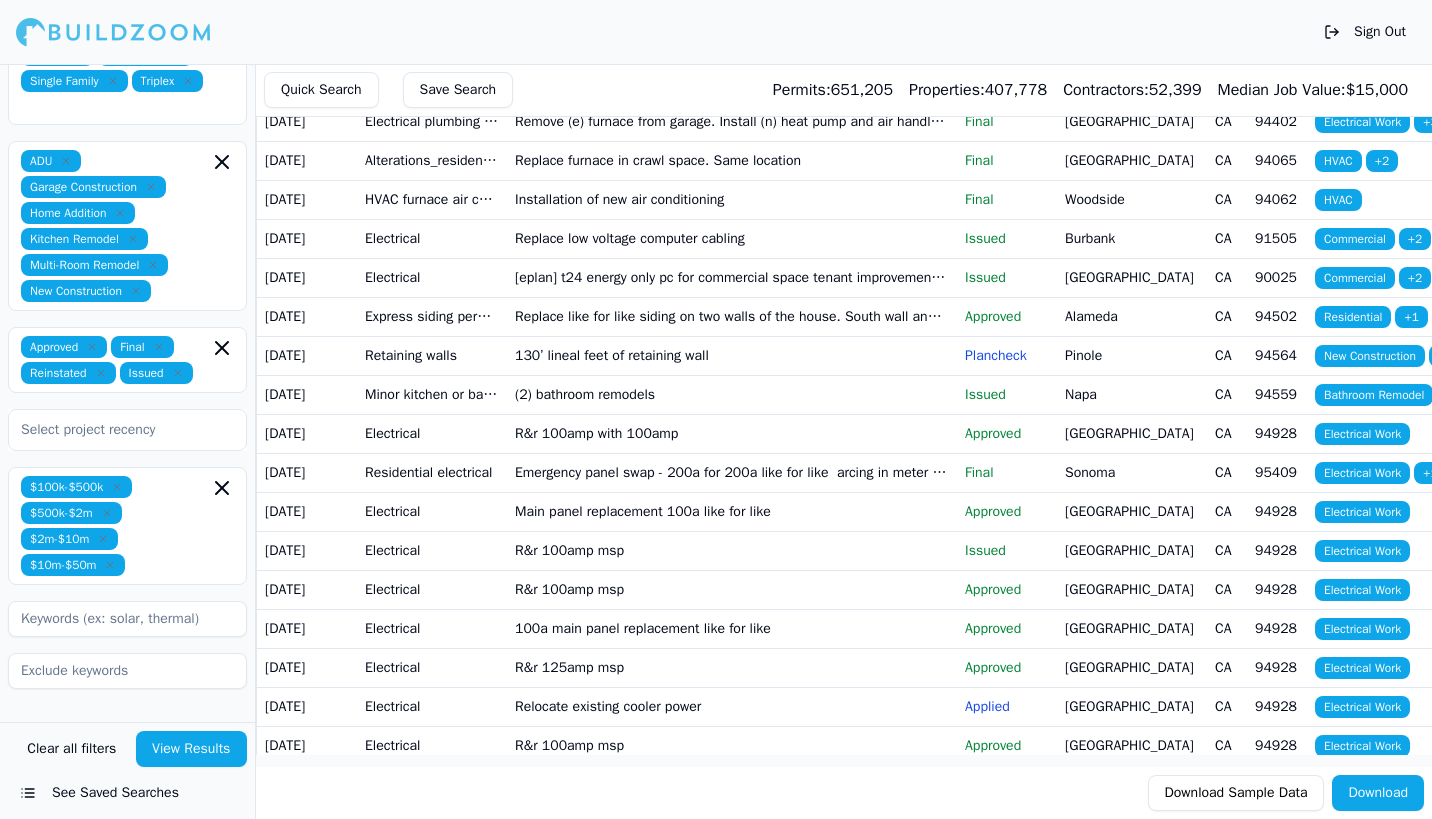 click on "Residential Accessory Unit Duplex Multifamily Single Family Triplex ADU Garage Construction Home Addition Kitchen Remodel Multi-Room Remodel New Construction Approved Final Reinstated Issued Select project recency $100k-$500k $500k-$2m $2m-$10m $10m-$50m" at bounding box center [127, 321] 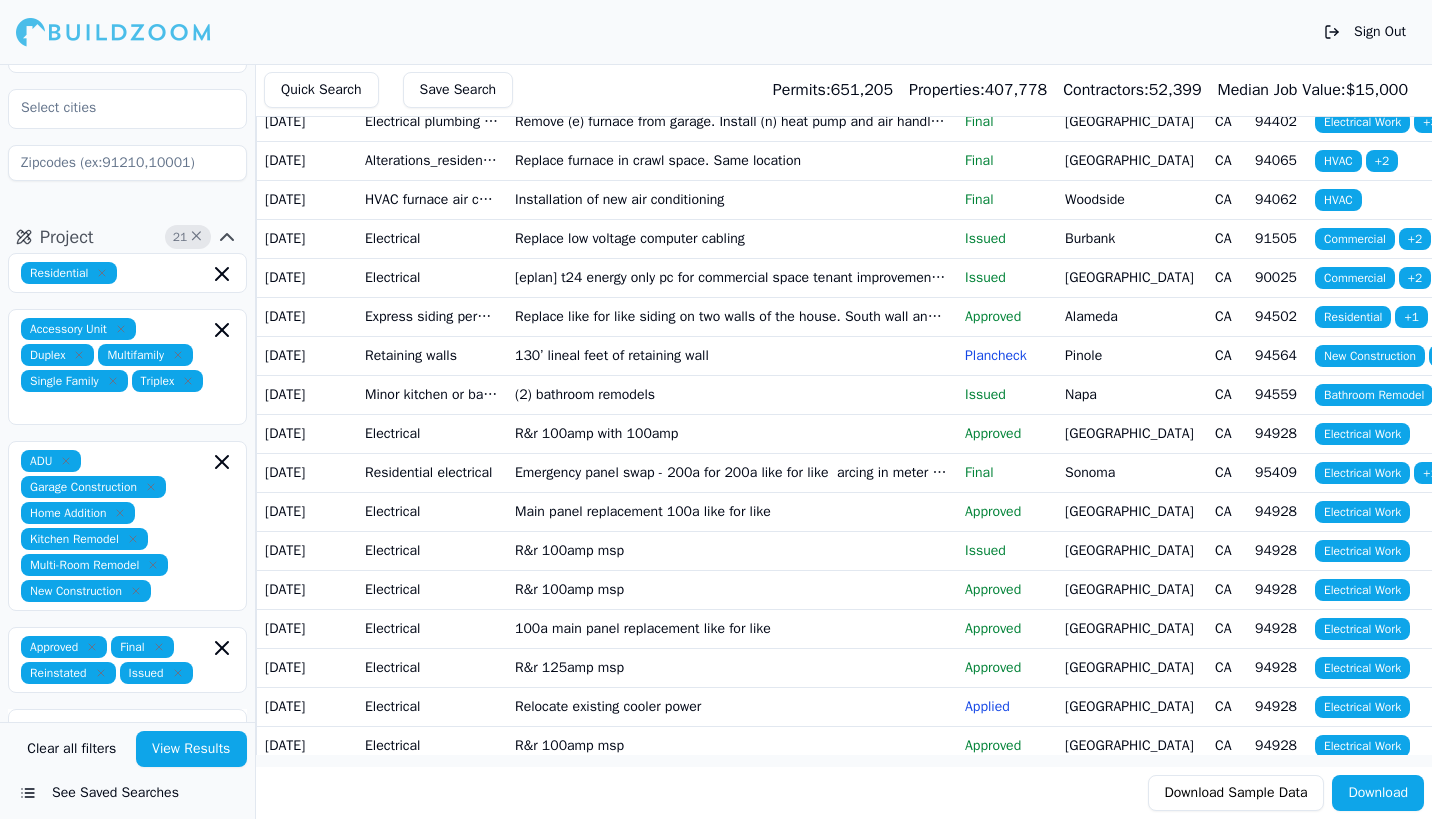 scroll, scrollTop: 0, scrollLeft: 0, axis: both 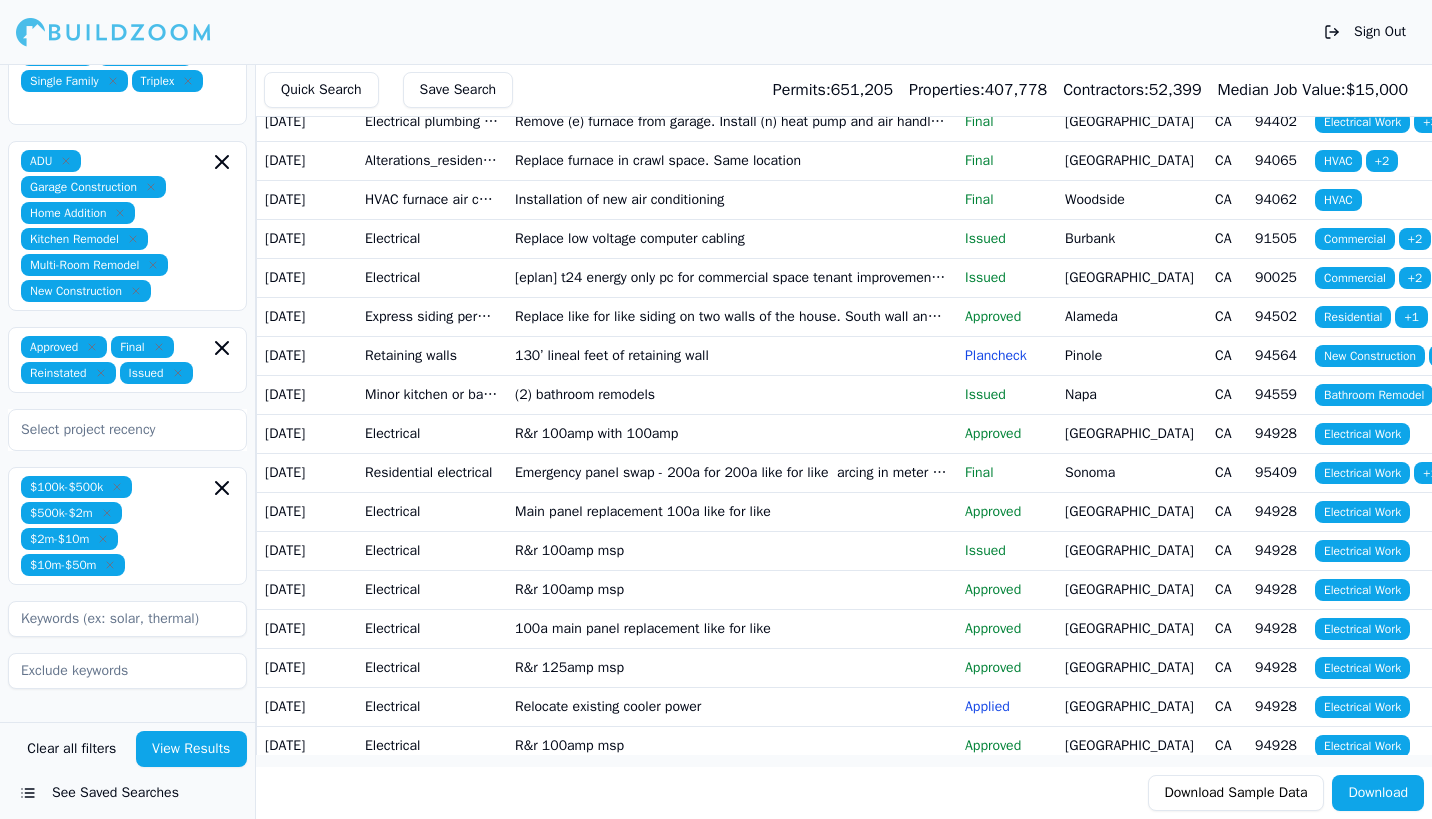 click on "View Results" at bounding box center [192, 749] 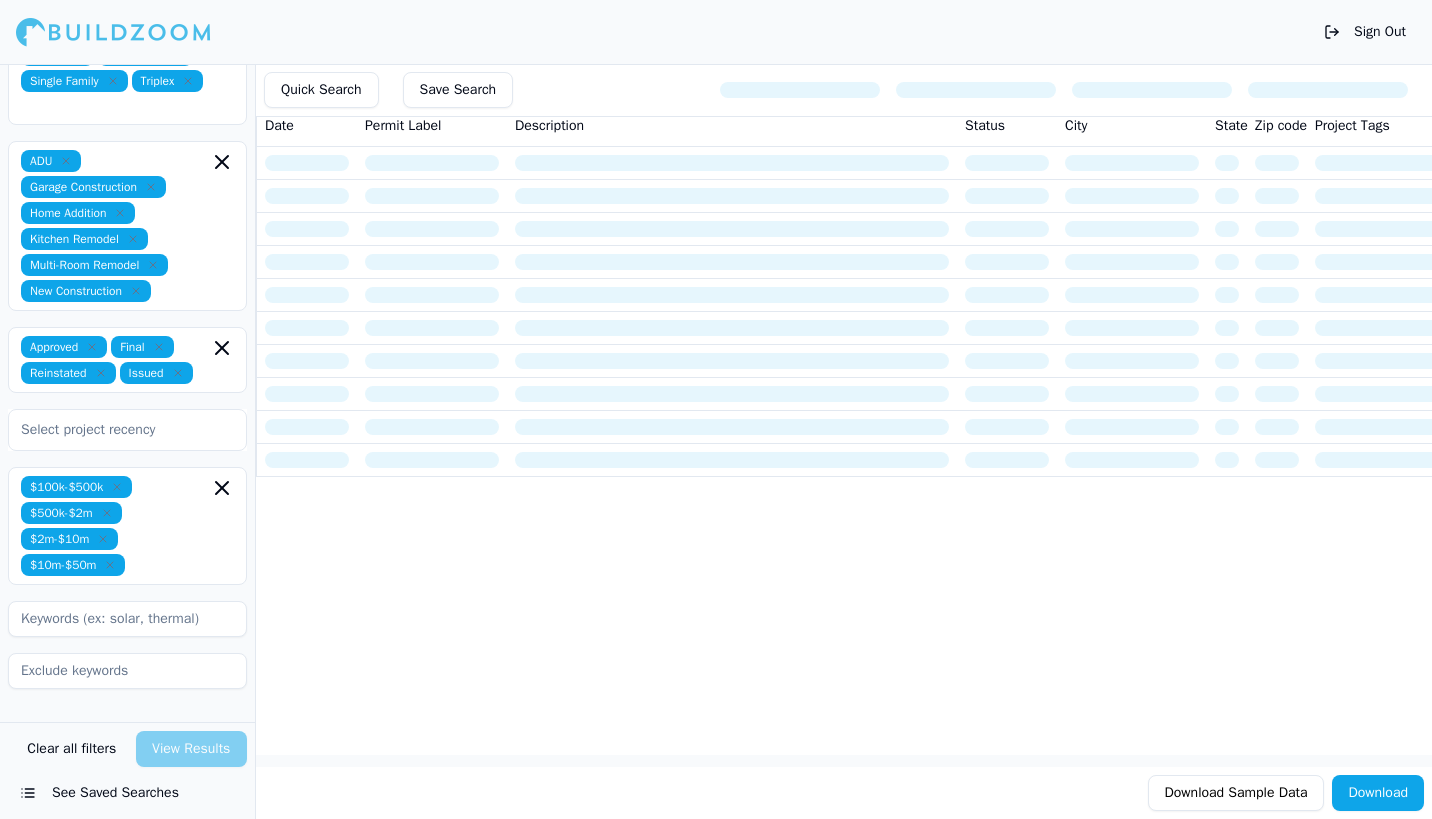 scroll, scrollTop: 0, scrollLeft: 0, axis: both 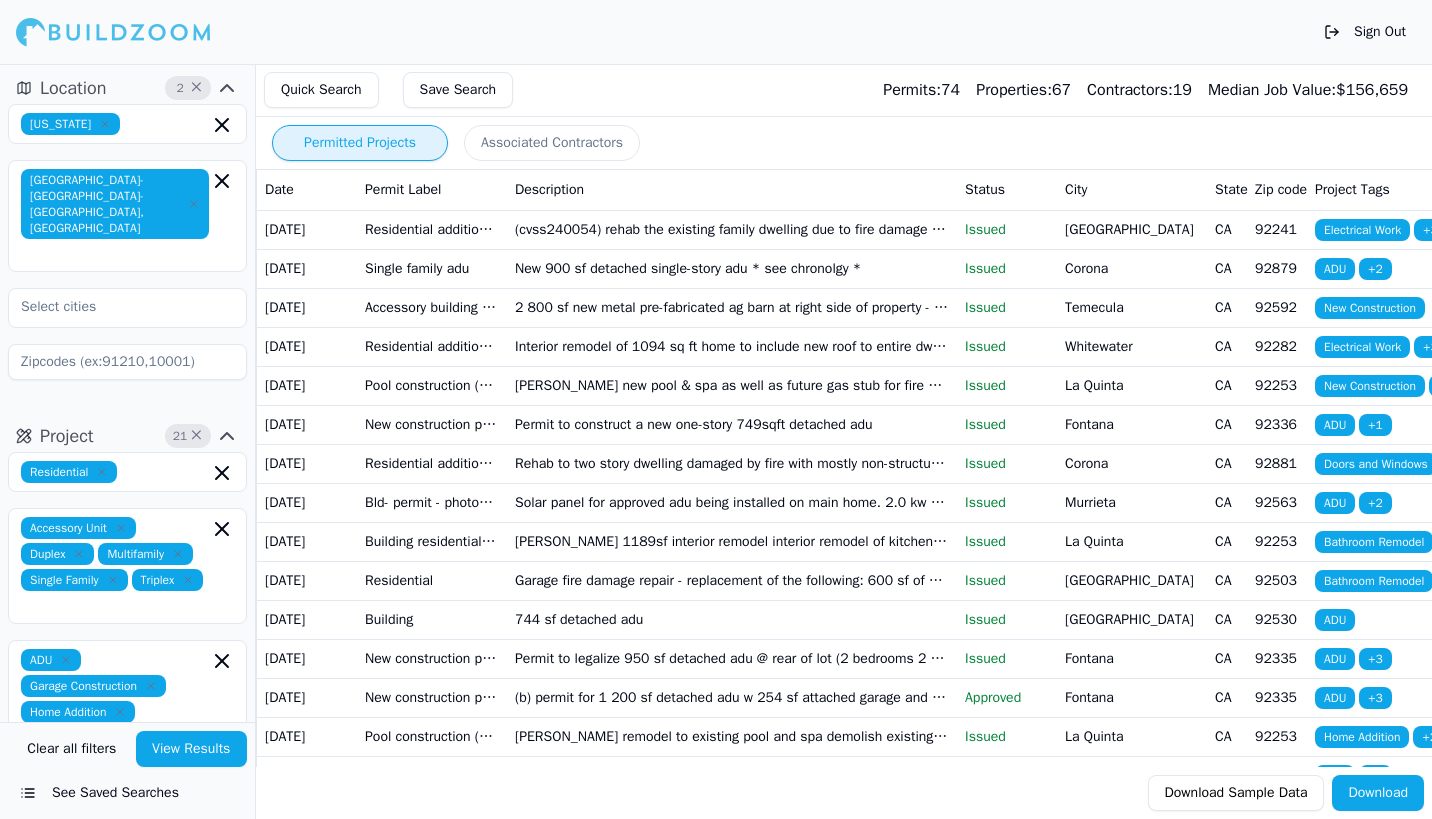 click on "Quick Search Save Search Permits:  74 Properties:  67 Contractors:  19 Median Job Value:   $ 156,659" at bounding box center (844, 90) 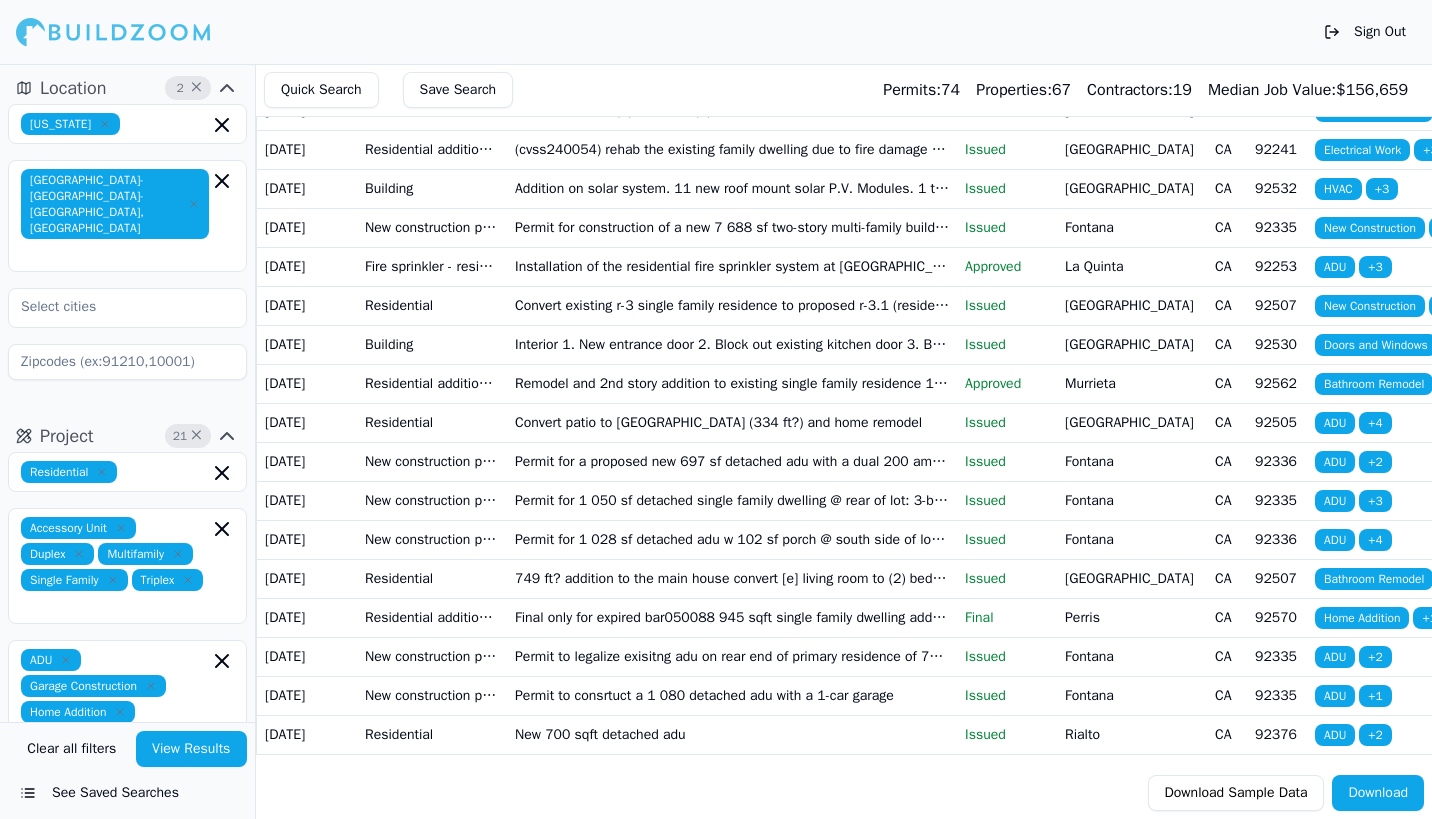 scroll, scrollTop: 3436, scrollLeft: 0, axis: vertical 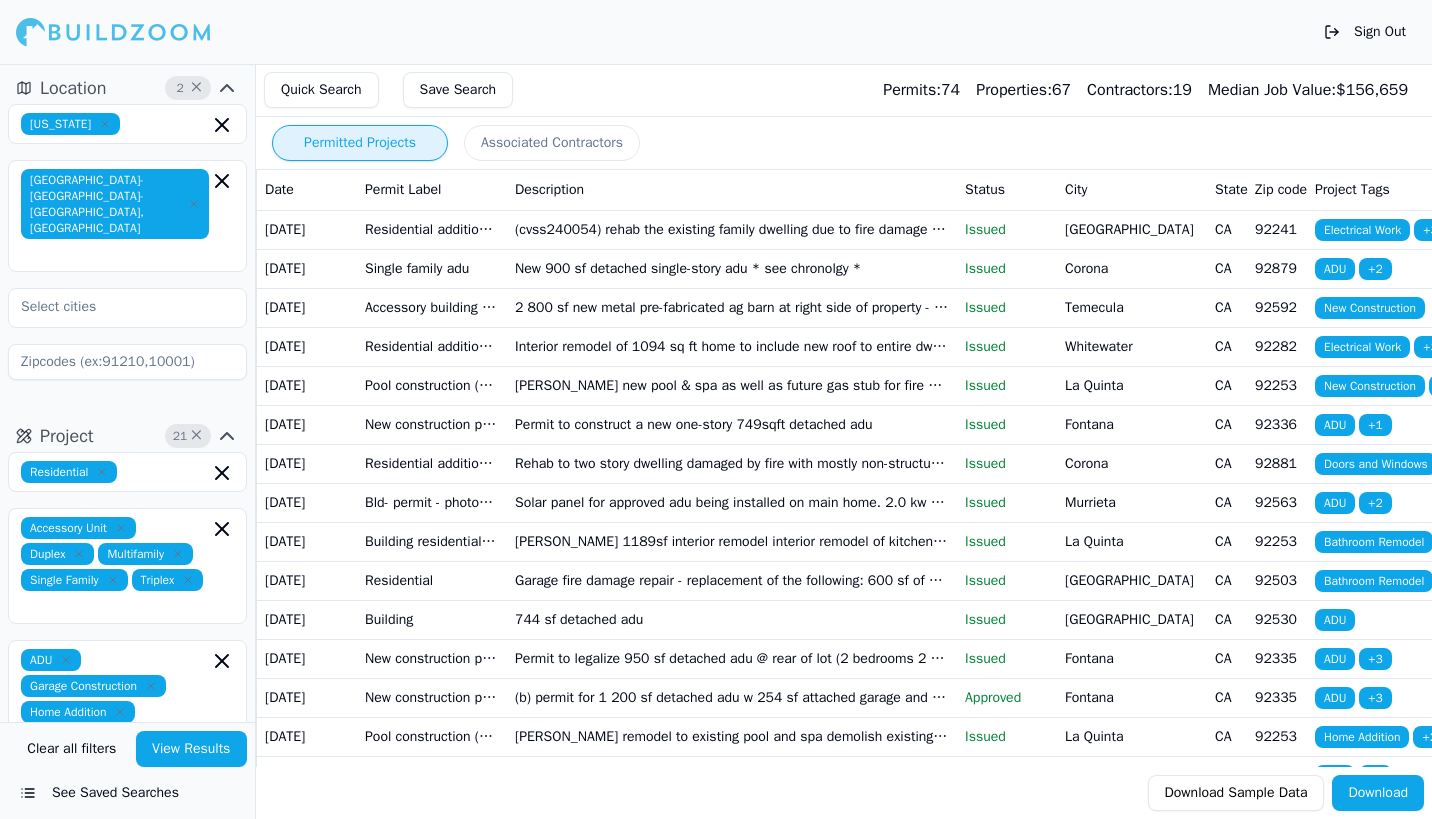 click on "Save Search" at bounding box center (458, 90) 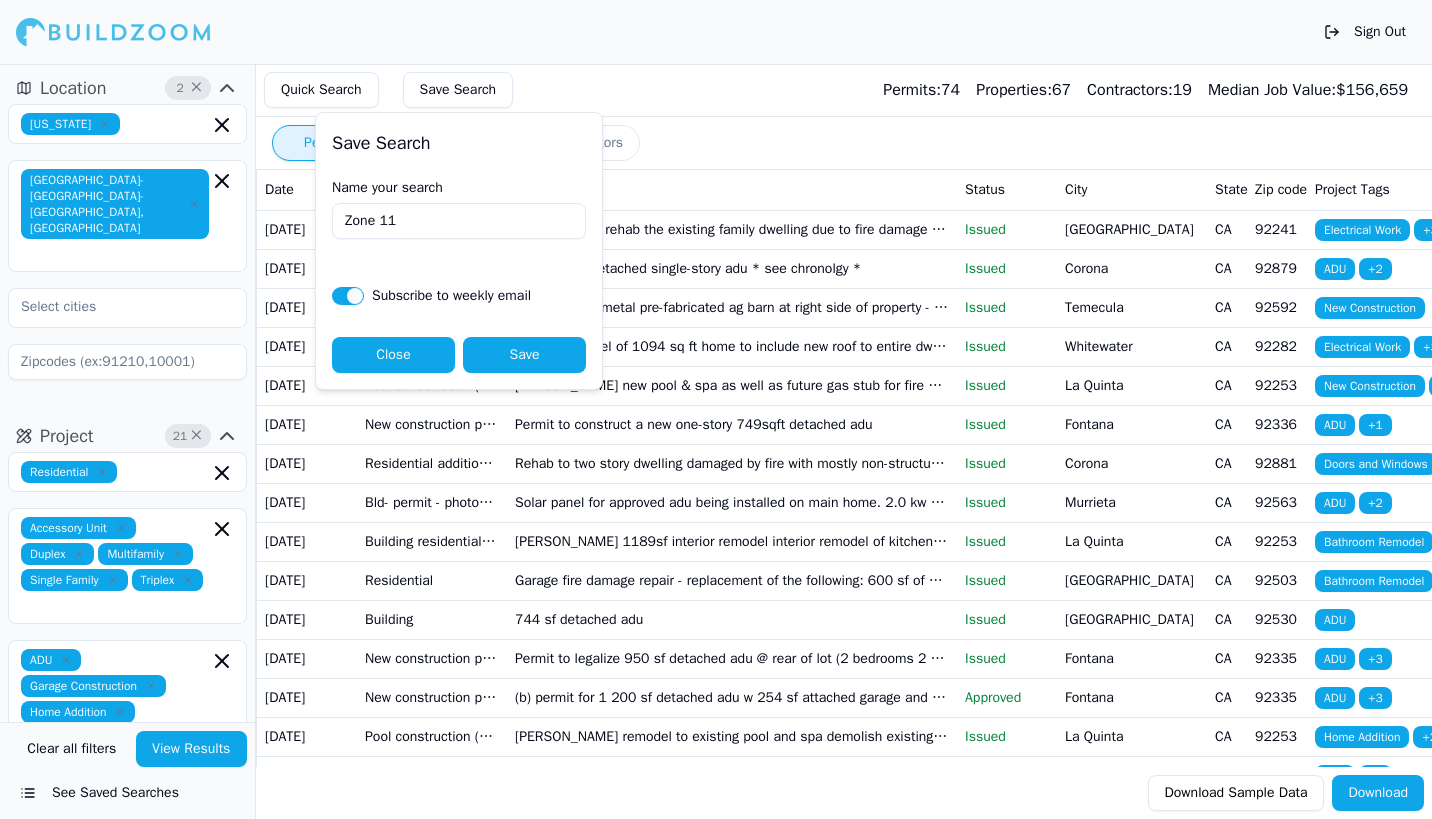 type on "Zone 11" 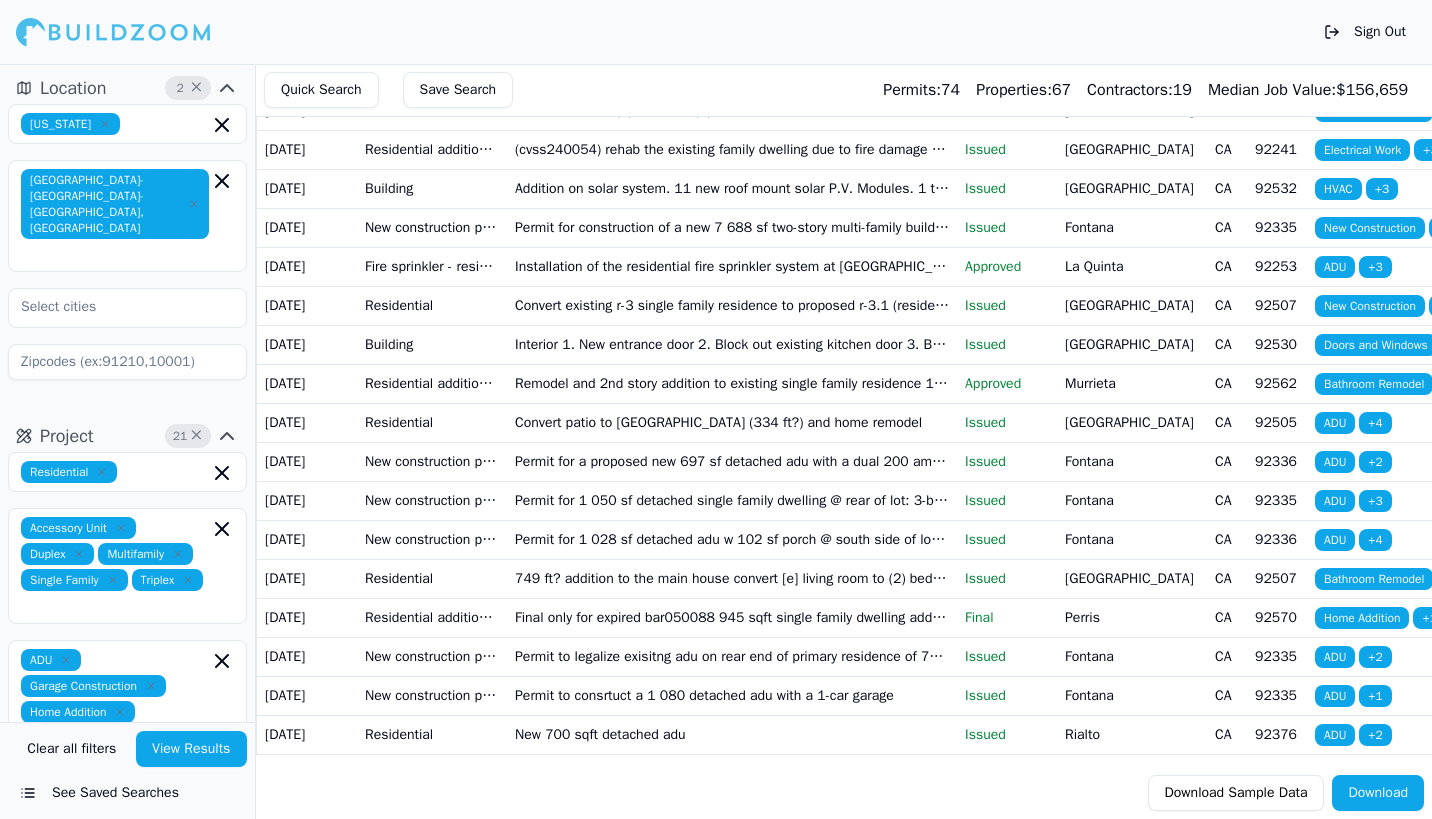 scroll, scrollTop: 3436, scrollLeft: 0, axis: vertical 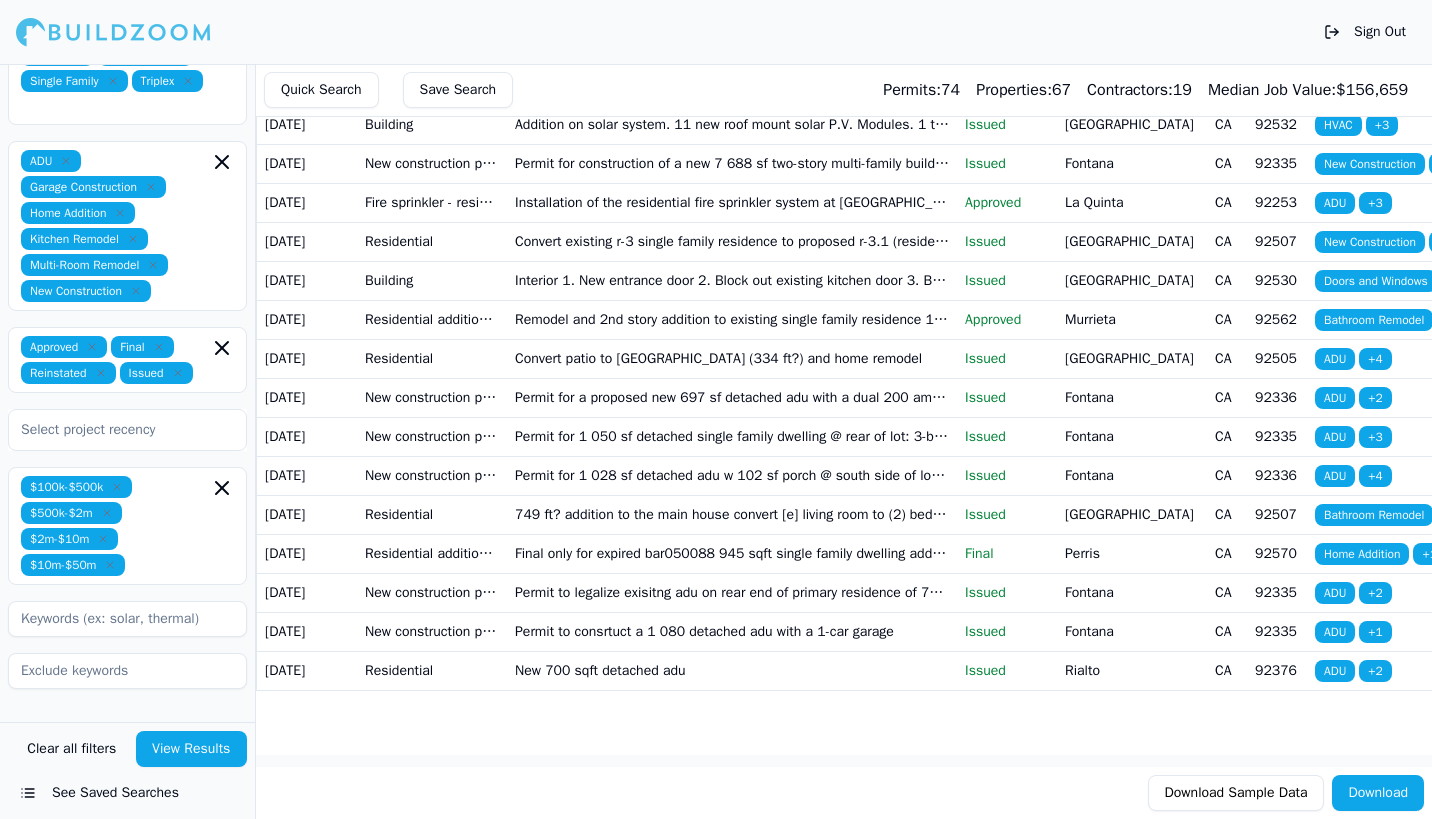 click on "[DATE]" at bounding box center [307, 670] 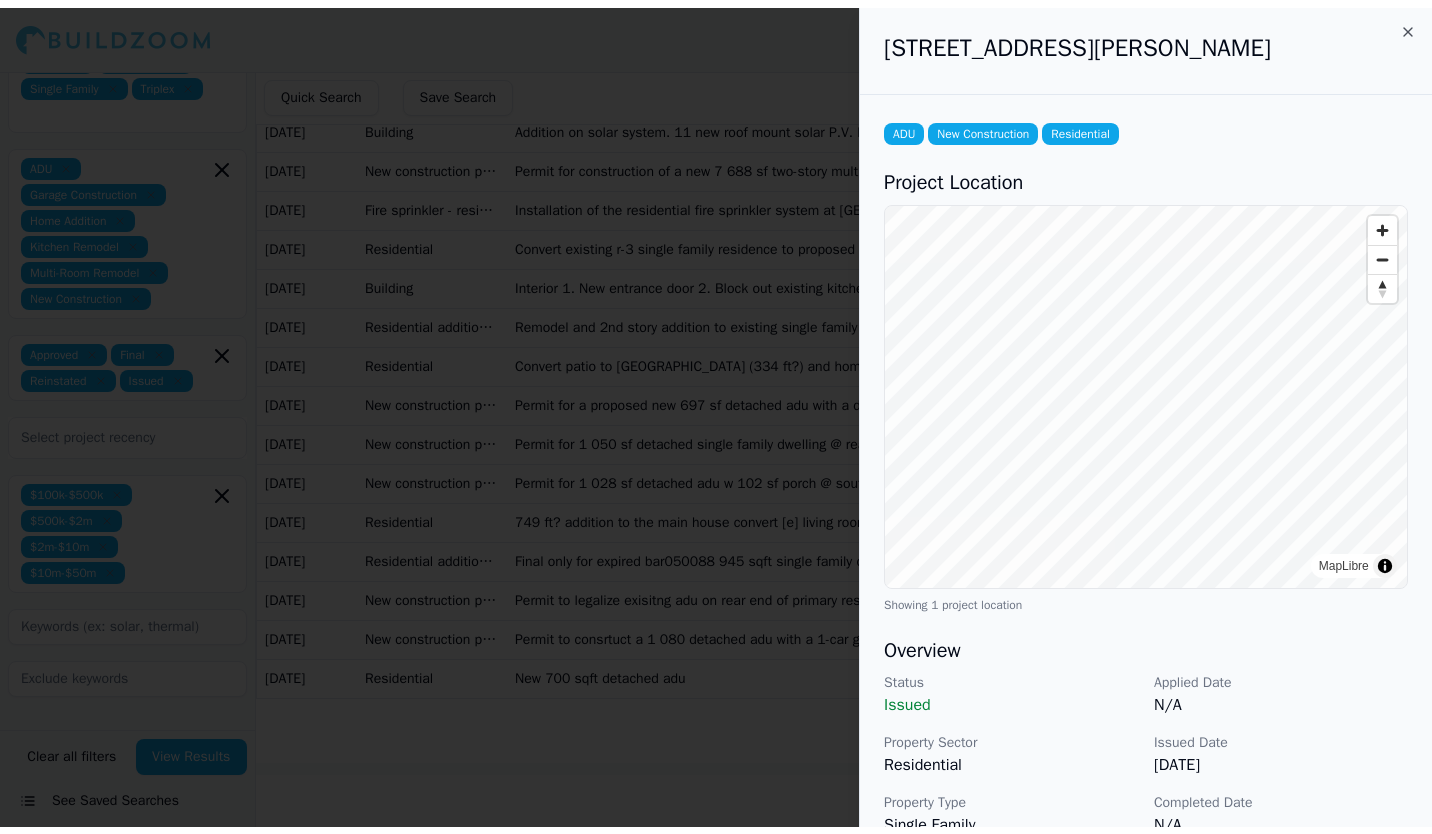 scroll, scrollTop: 64, scrollLeft: 0, axis: vertical 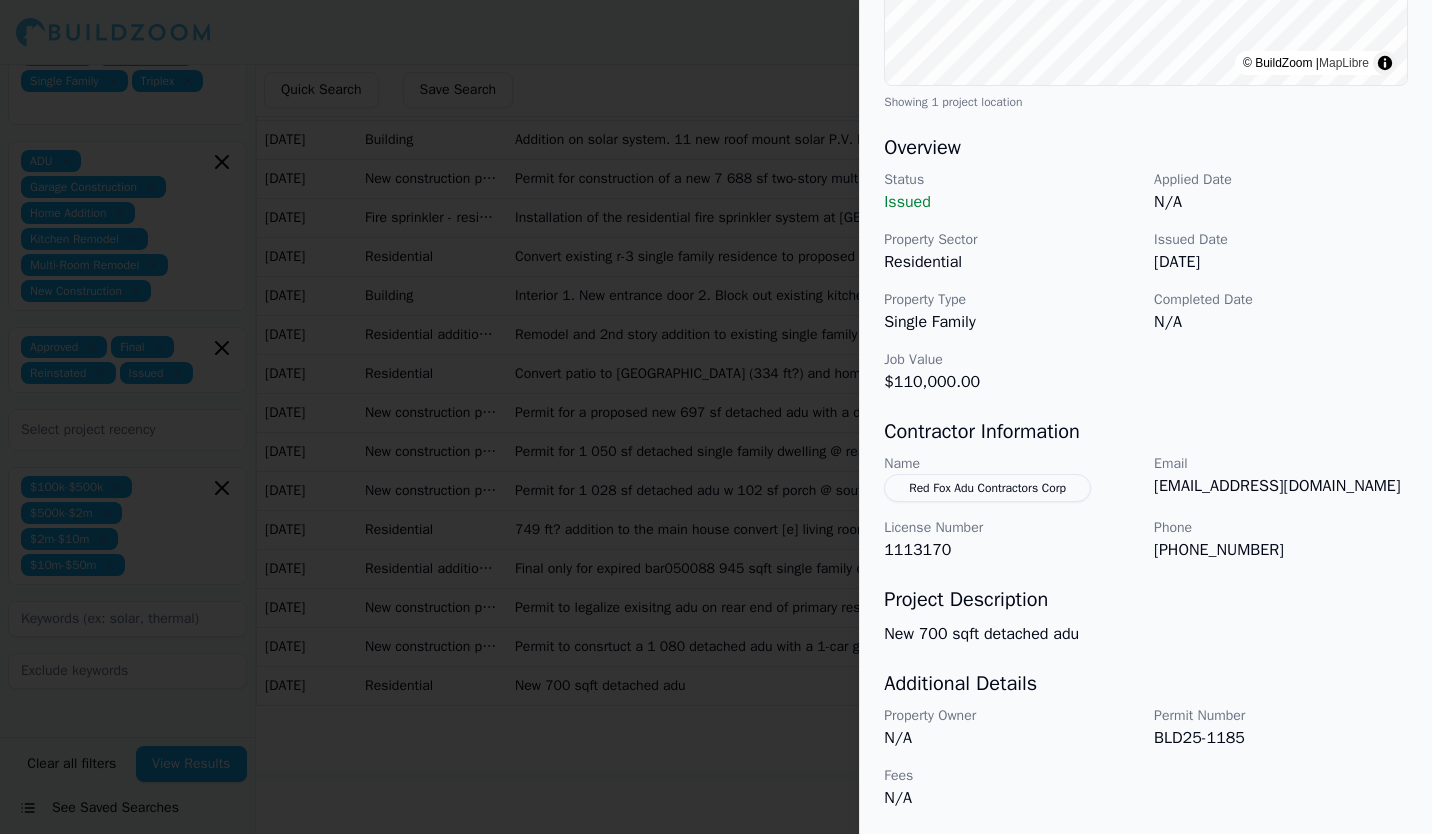 click at bounding box center [716, 417] 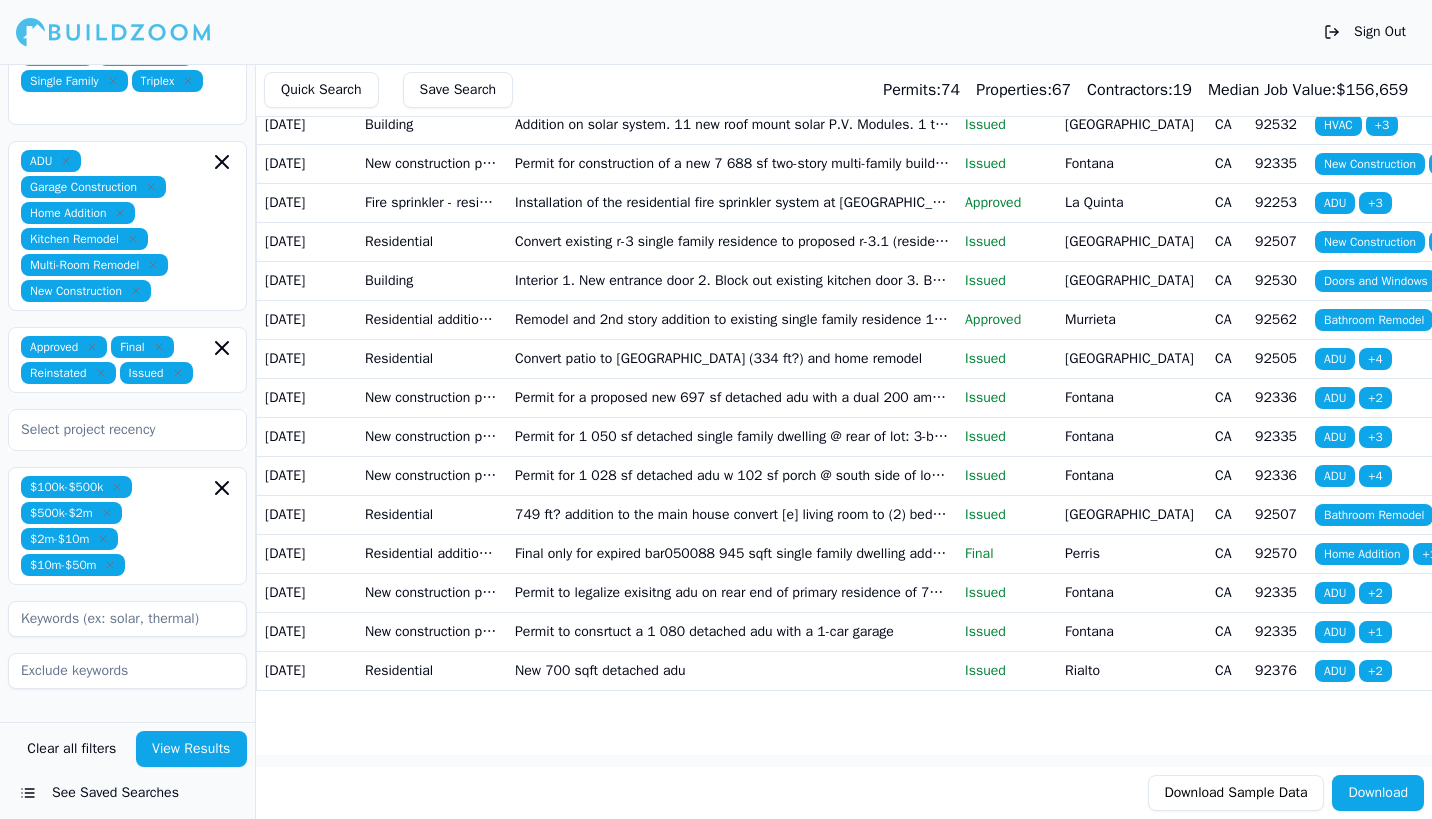 click on "Permit to consrtuct a 1 080 detached adu with a 1-car garage" at bounding box center [732, 631] 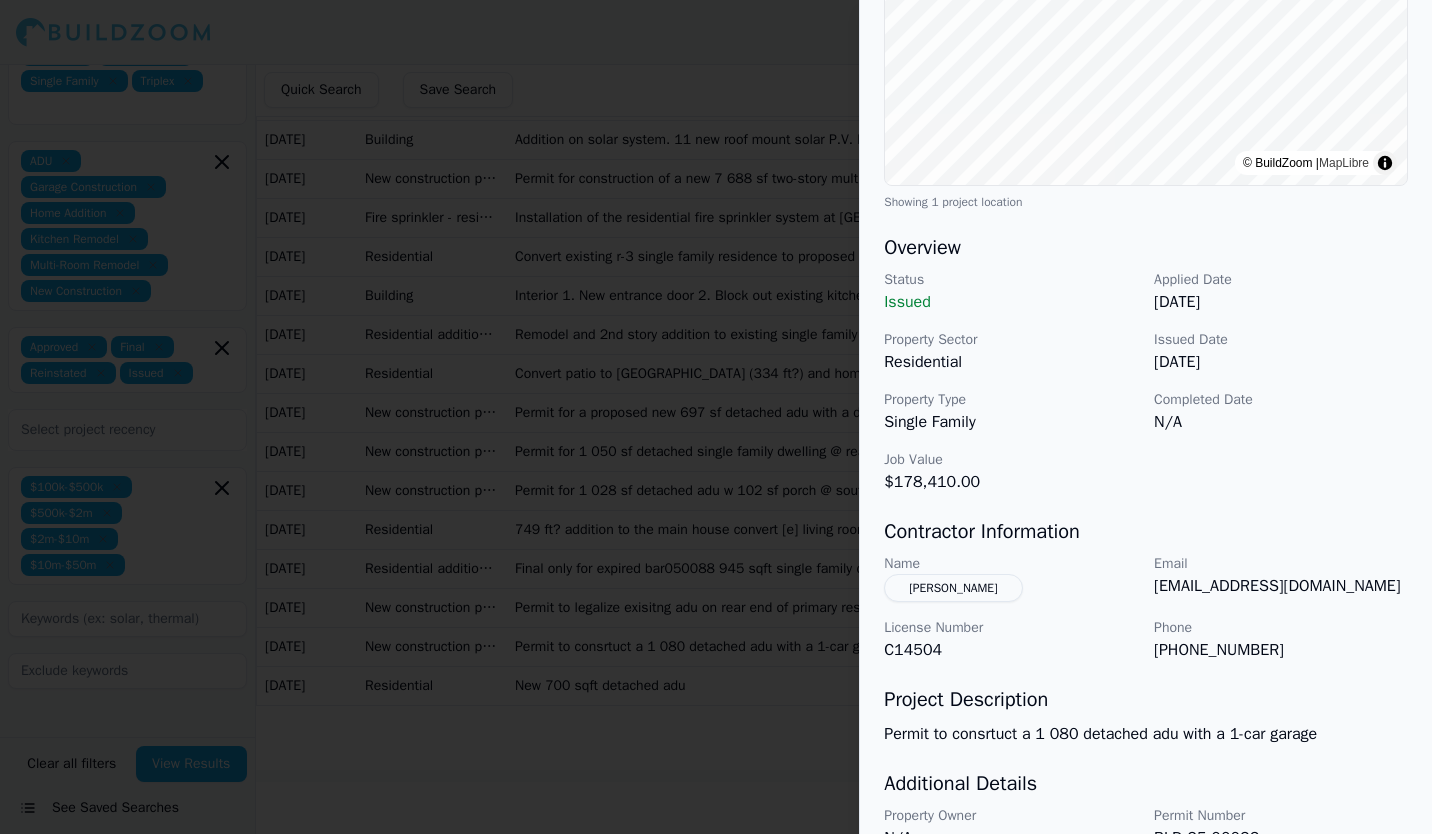 scroll, scrollTop: 395, scrollLeft: 0, axis: vertical 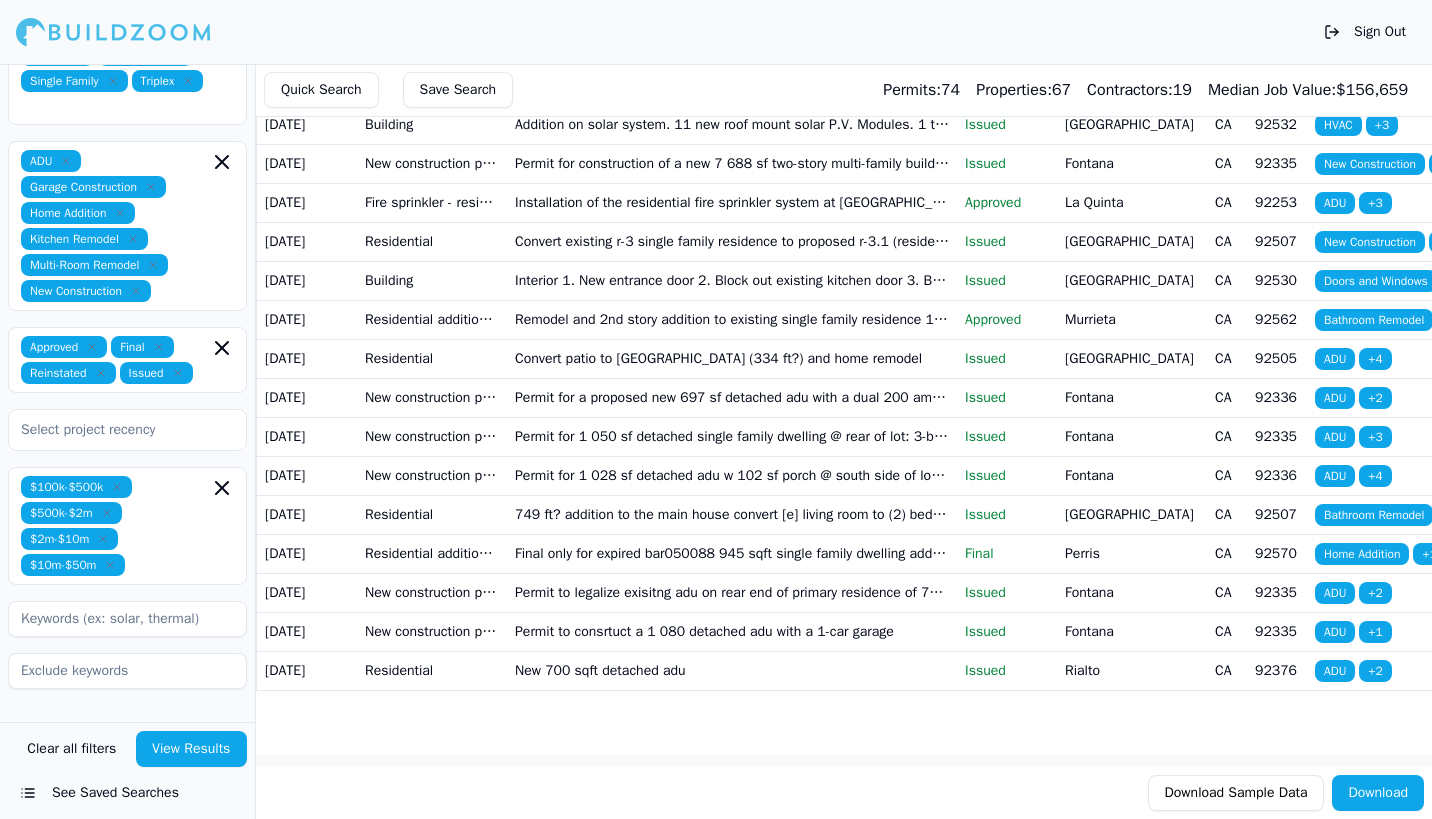 click on "749 ft? addition to the main house convert [e] living room to (2) bedrooms (3) bathrooms and den; new 4 ton HVAC unit and install 2 water heaters *any applicable panel upgrade or photovoltaic system on separate permit" at bounding box center [732, 514] 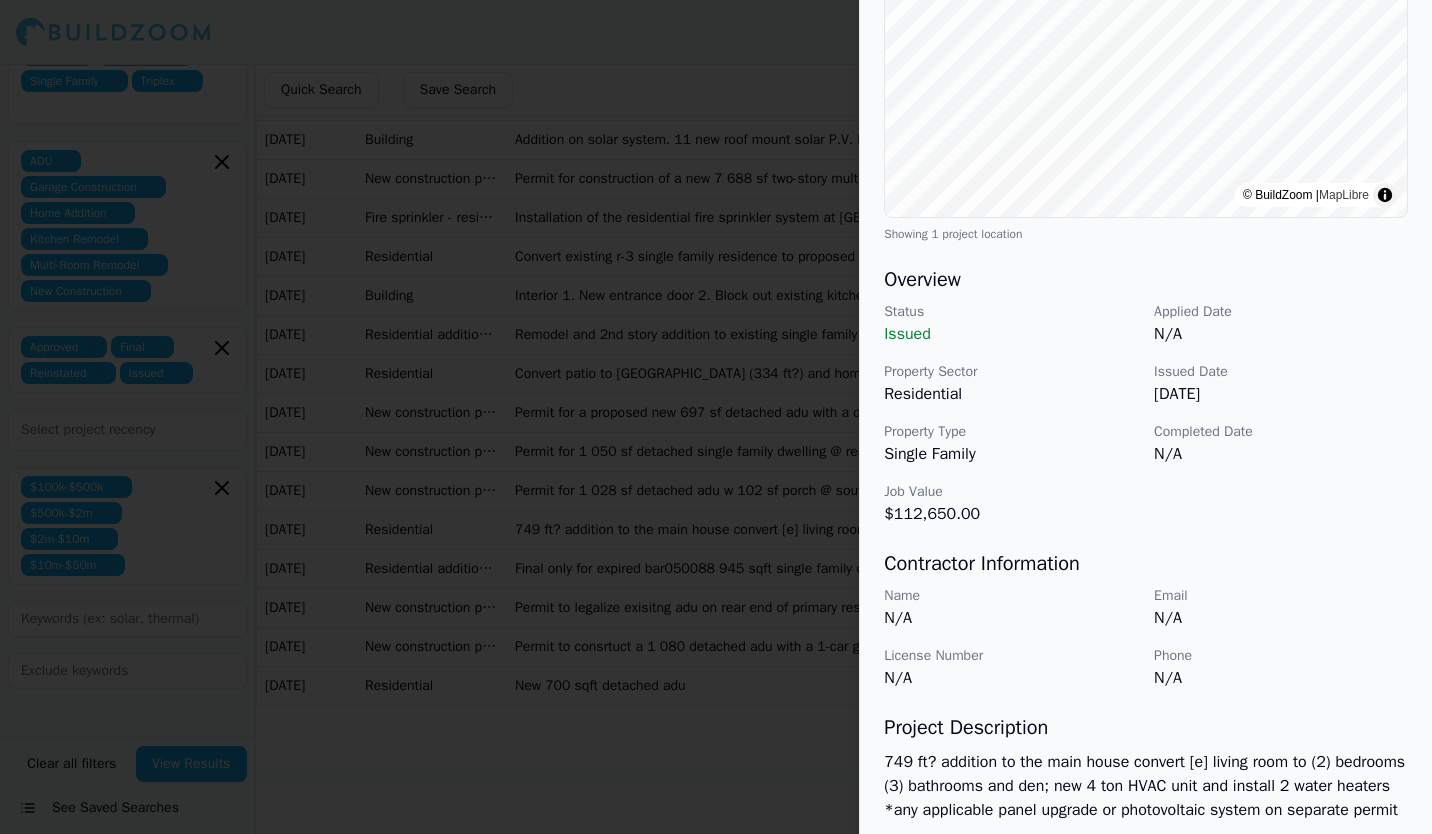 scroll, scrollTop: 563, scrollLeft: 0, axis: vertical 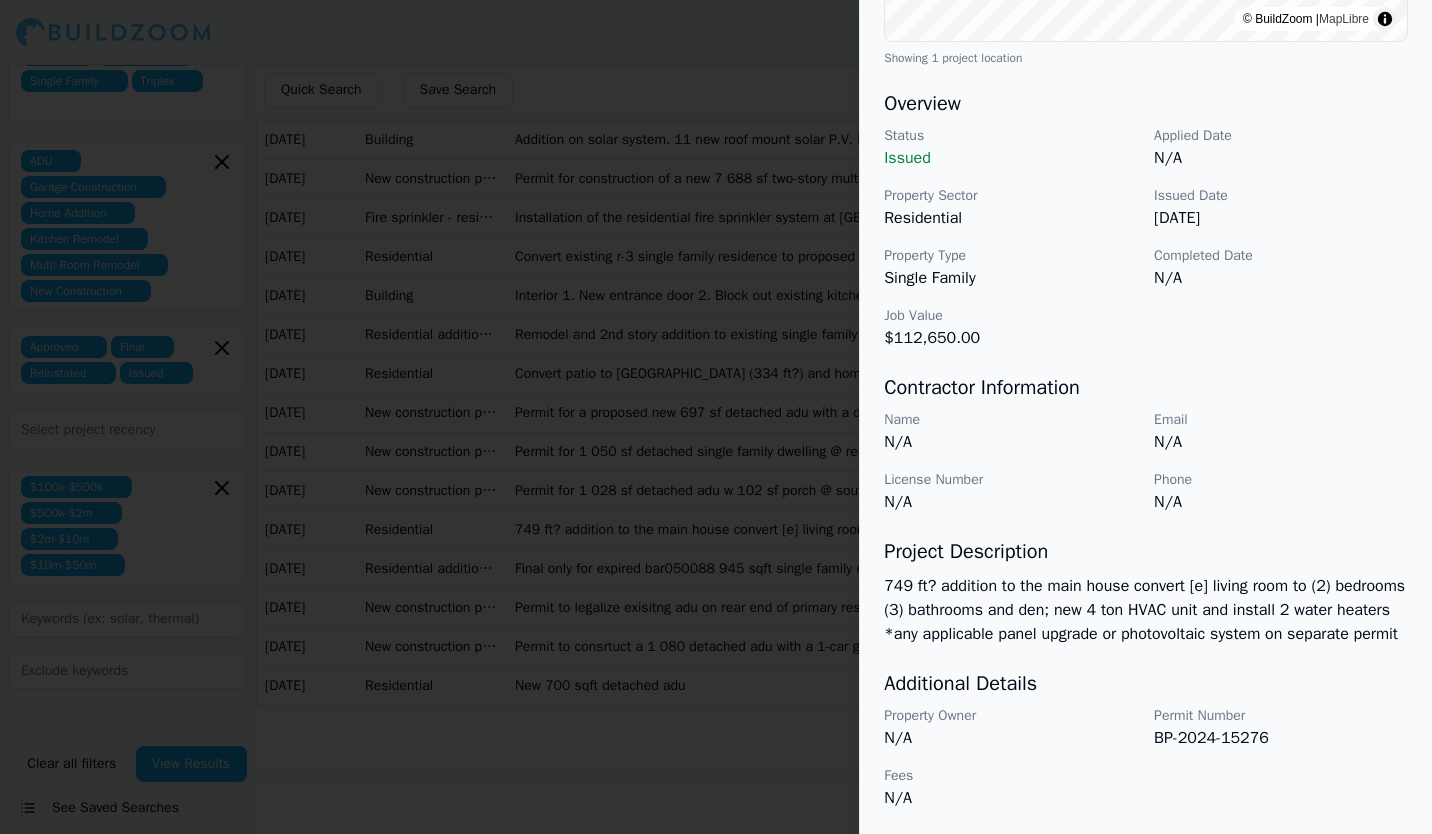 click at bounding box center (716, 417) 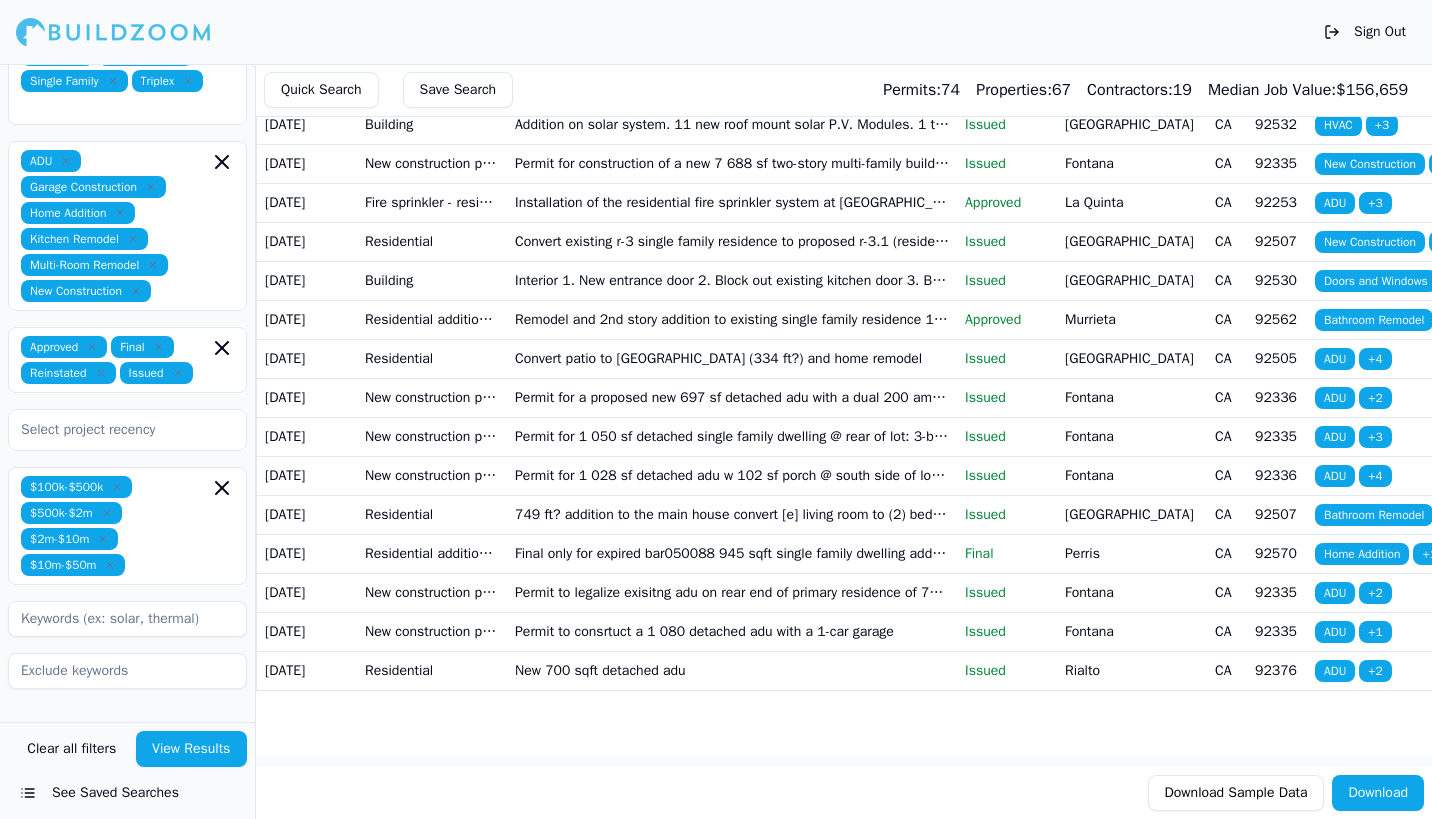 click on "Permit for 1 028 sf detached adu w 102 sf porch @ south side of lot w new gas & 3/4 water meters (3 bedrooms 2 bathrooms laundry room kitchen & living room). Service meter under permit @ unit 1" at bounding box center (732, 475) 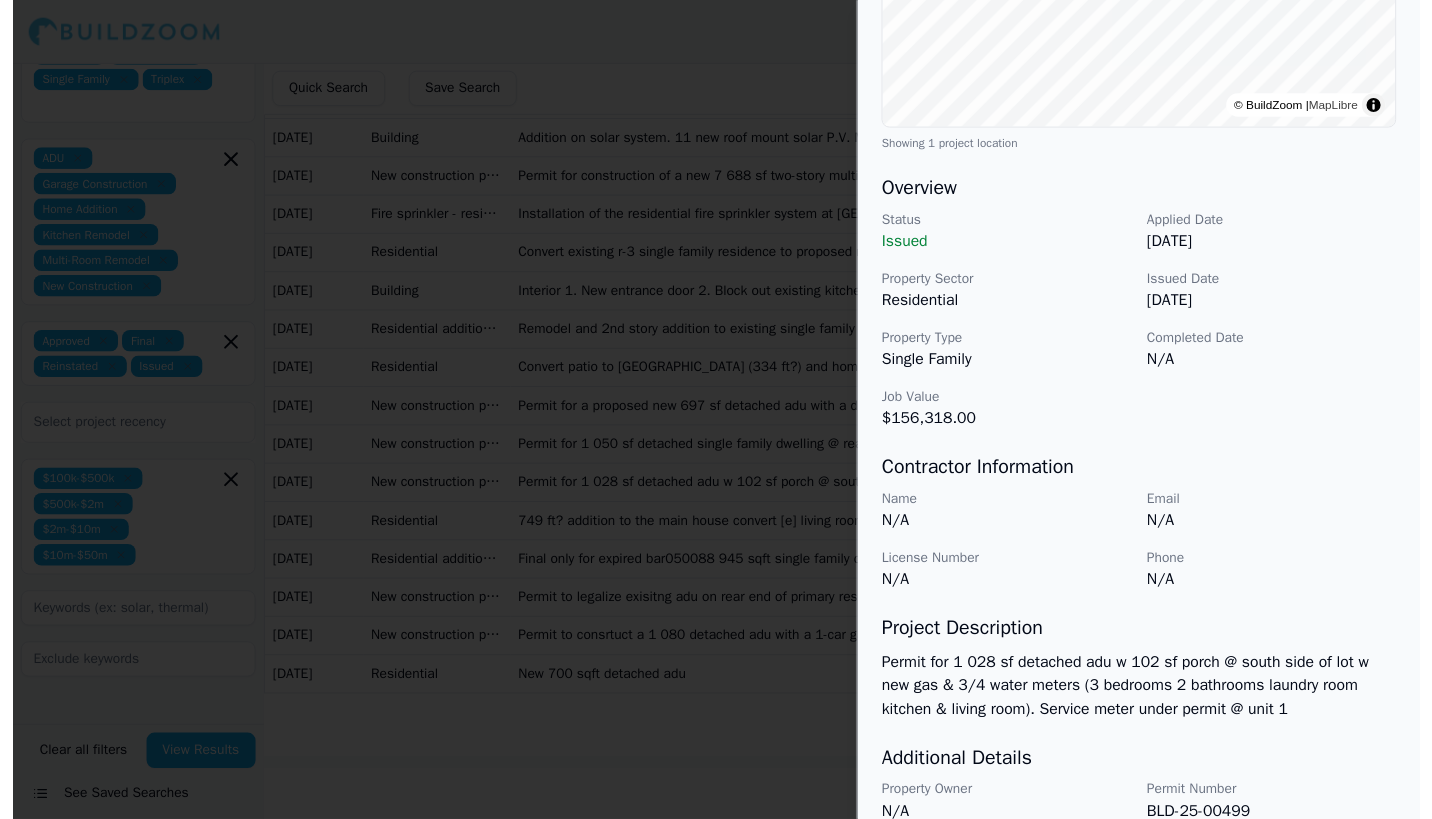 scroll, scrollTop: 0, scrollLeft: 0, axis: both 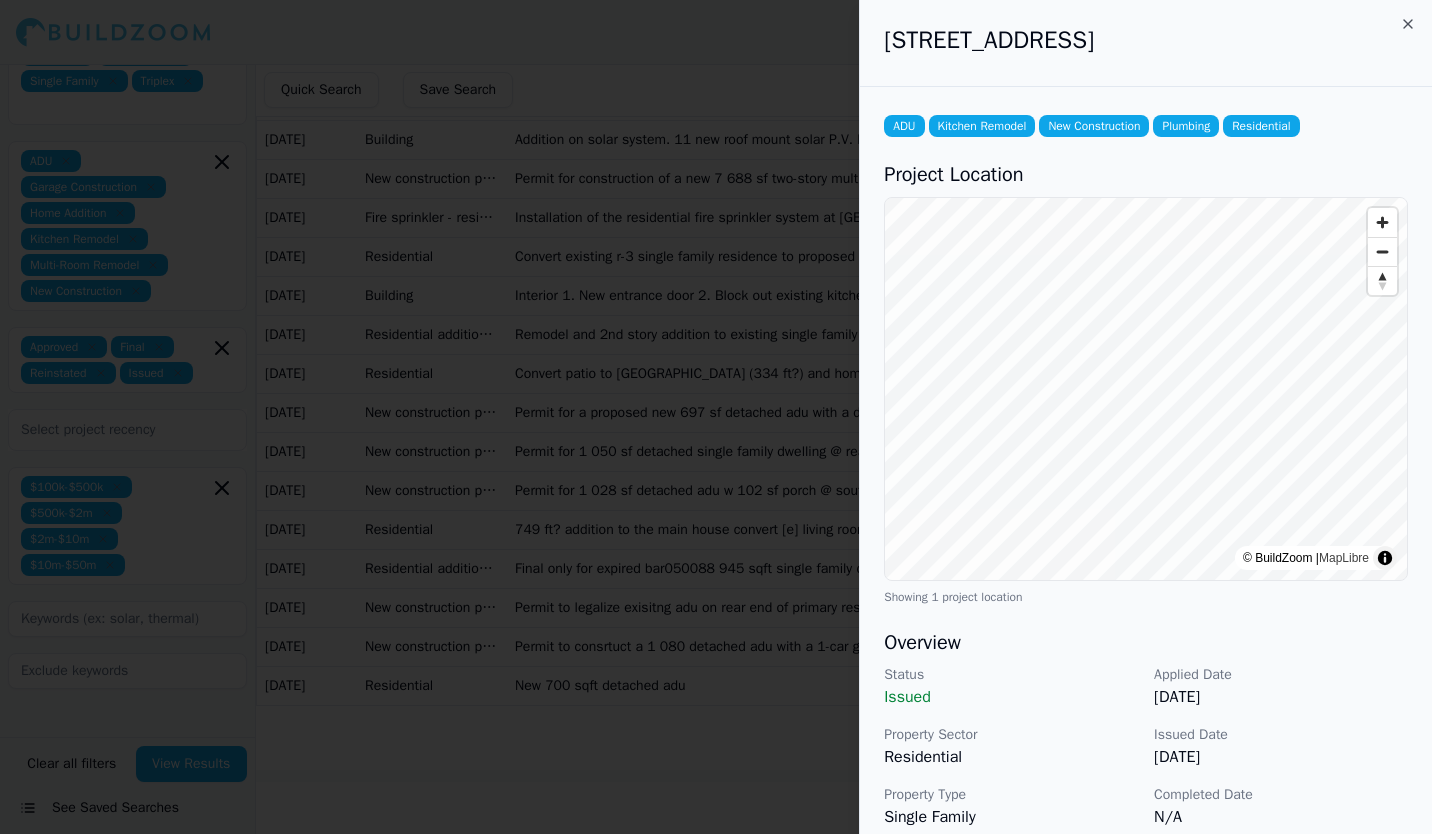 click at bounding box center [716, 417] 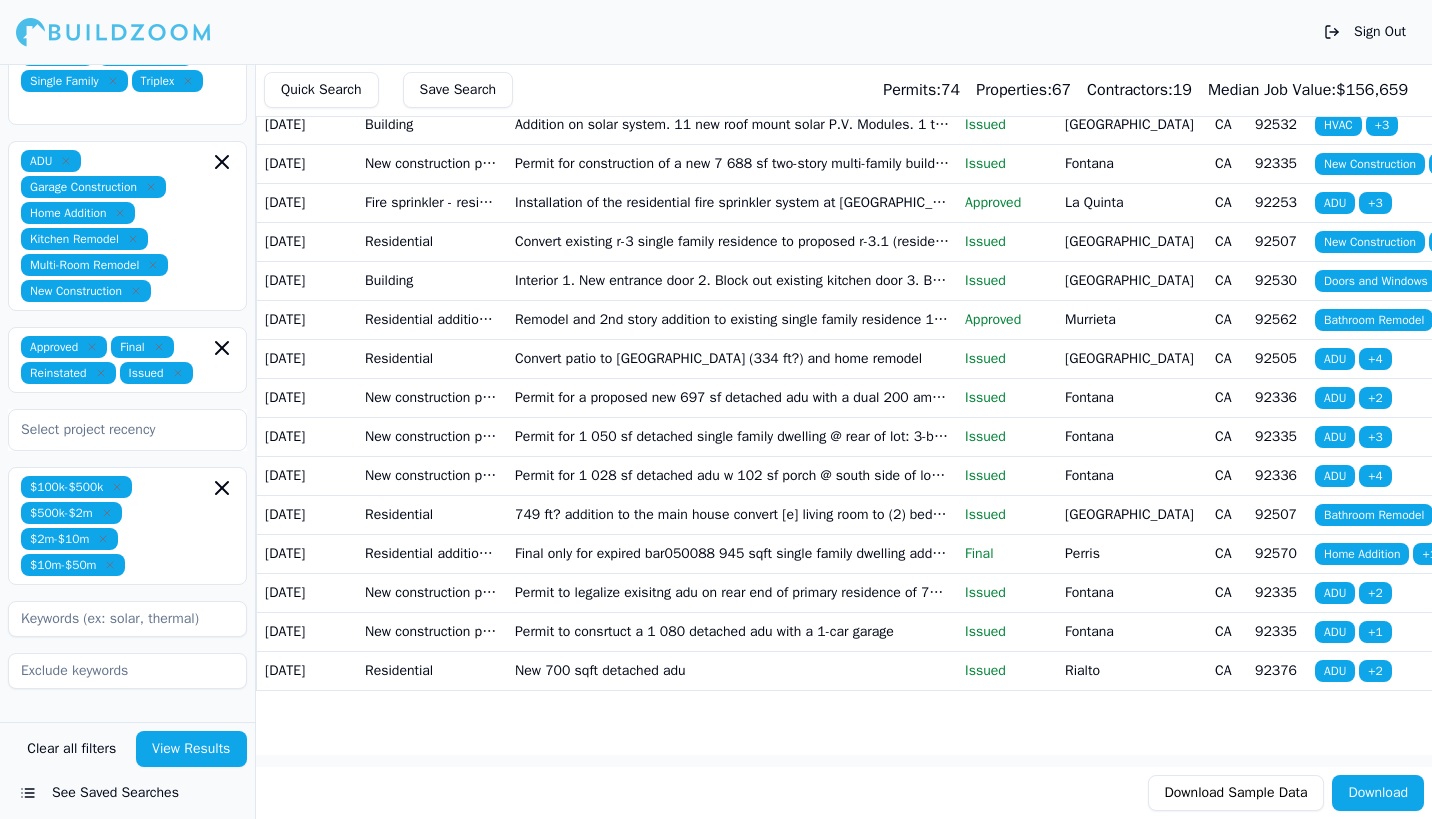scroll, scrollTop: 3036, scrollLeft: 0, axis: vertical 